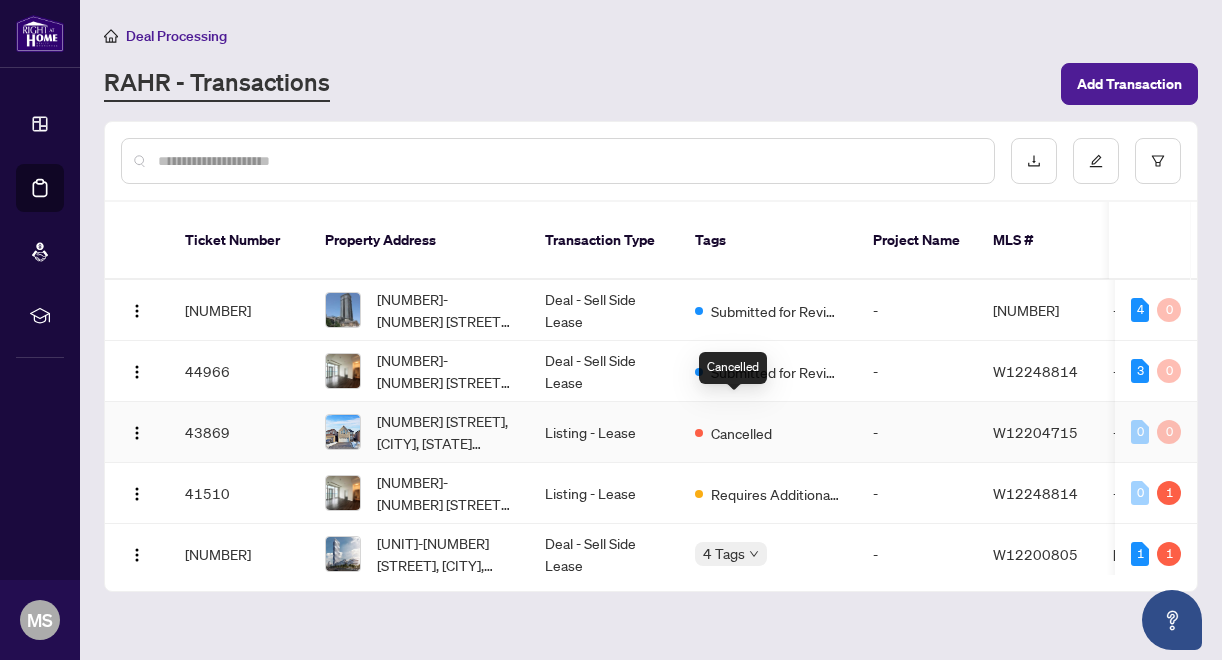 scroll, scrollTop: 0, scrollLeft: 0, axis: both 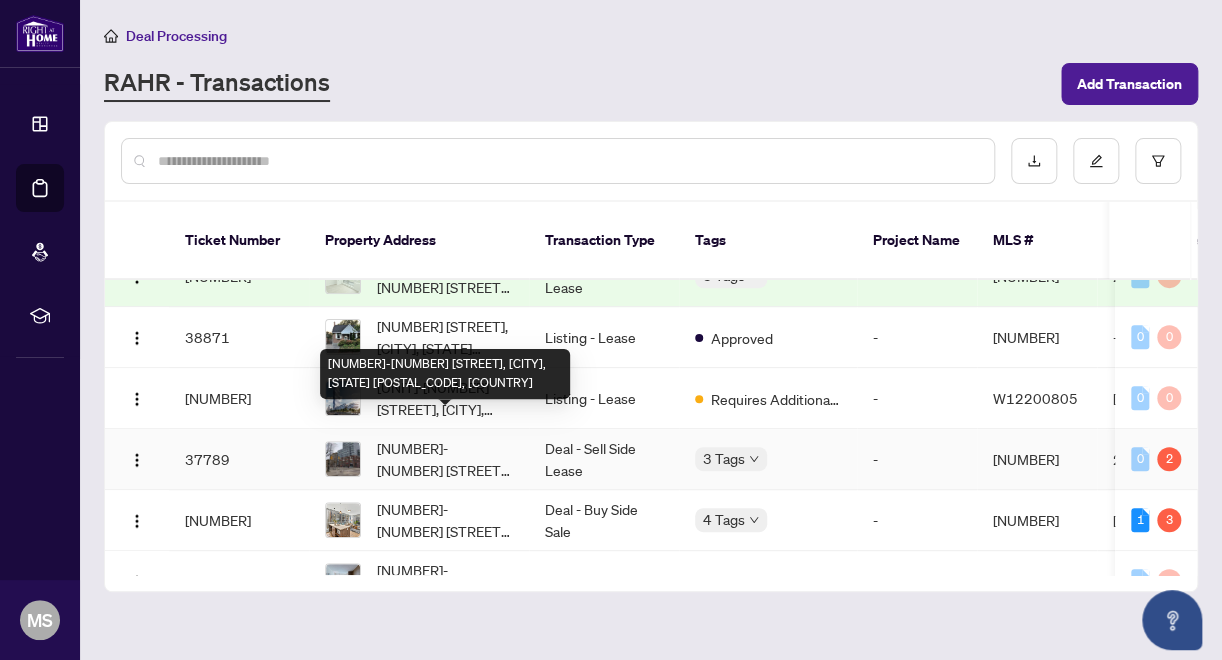 click on "[NUMBER]-[NUMBER] [STREET], [CITY], [STATE] [POSTAL_CODE], [COUNTRY]" at bounding box center [445, 459] 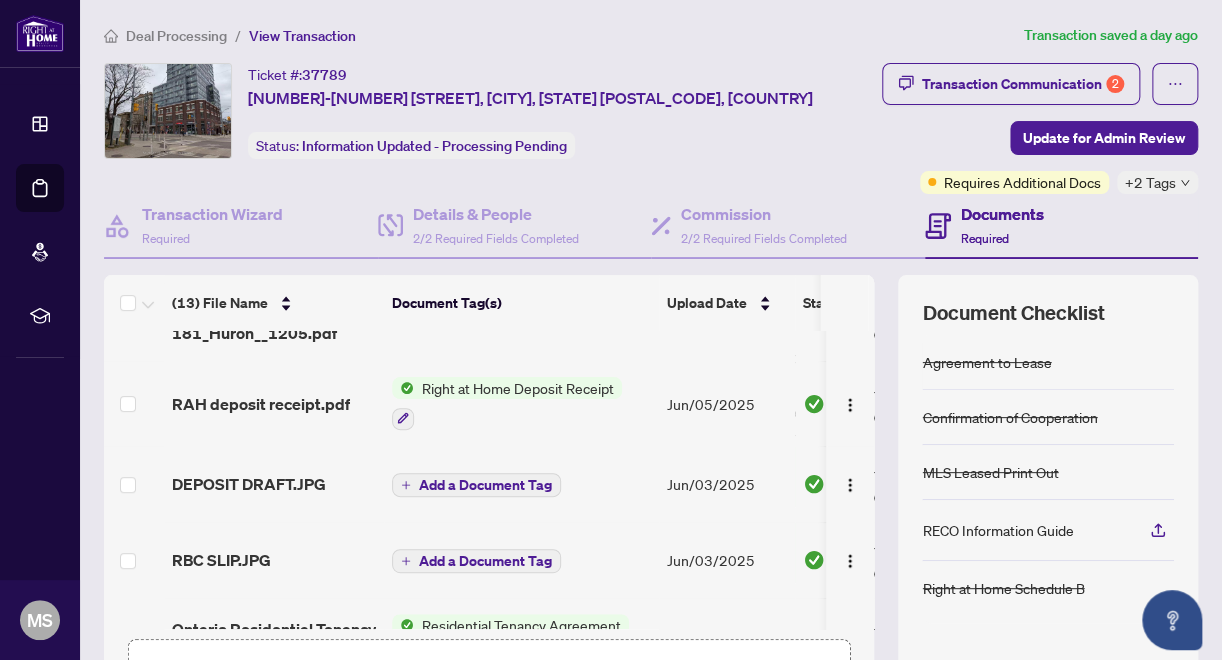 scroll, scrollTop: 0, scrollLeft: 0, axis: both 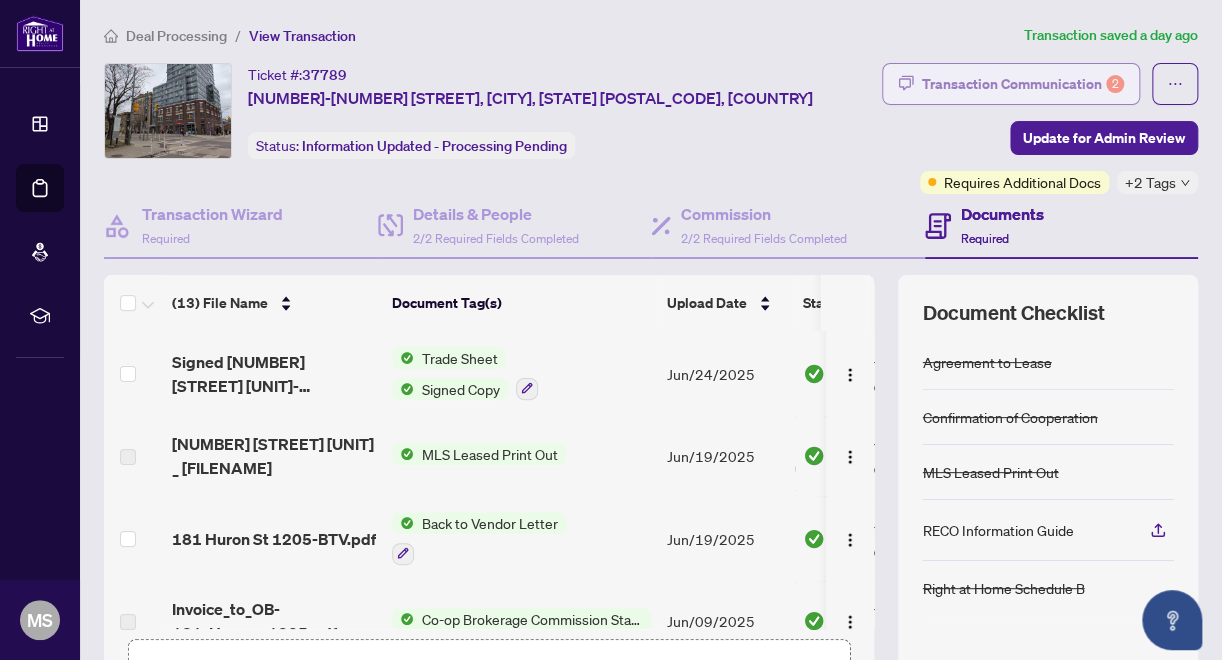 click on "Transaction Communication 2" at bounding box center [1023, 84] 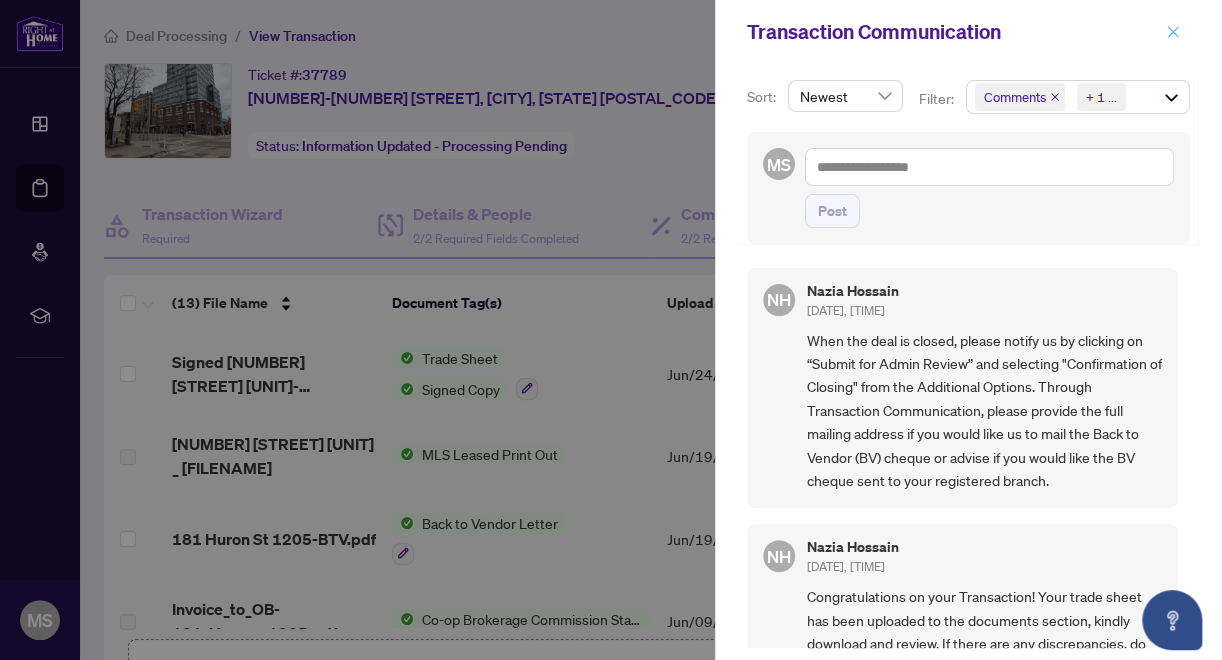 click 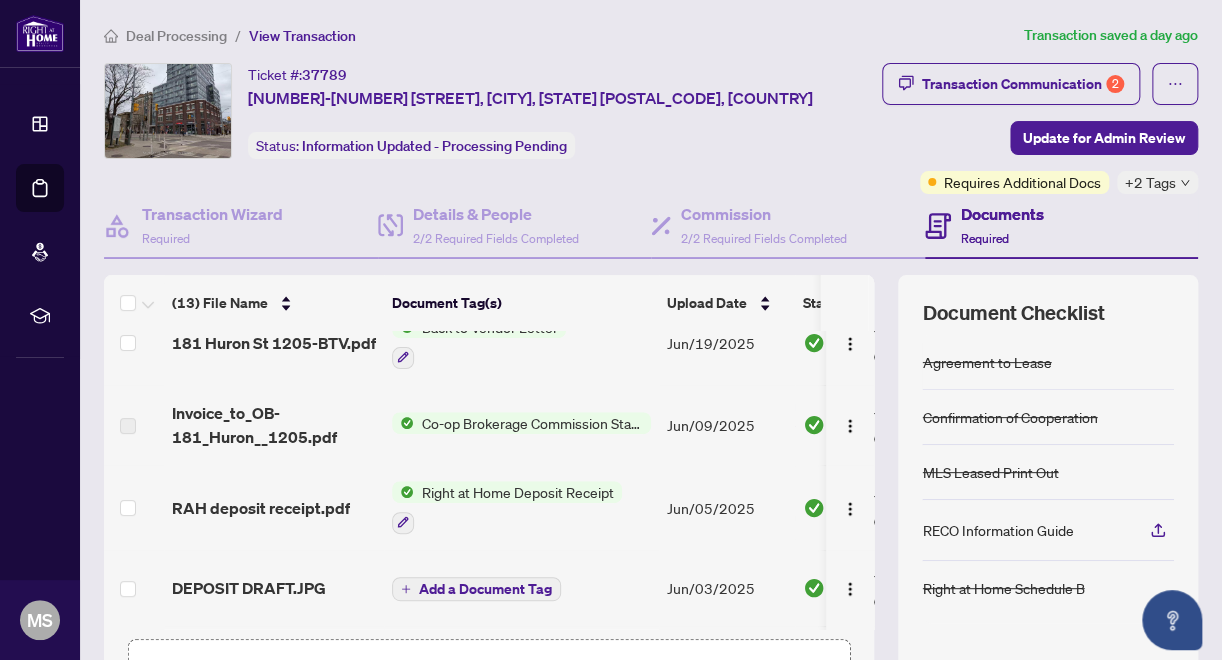 scroll, scrollTop: 0, scrollLeft: 0, axis: both 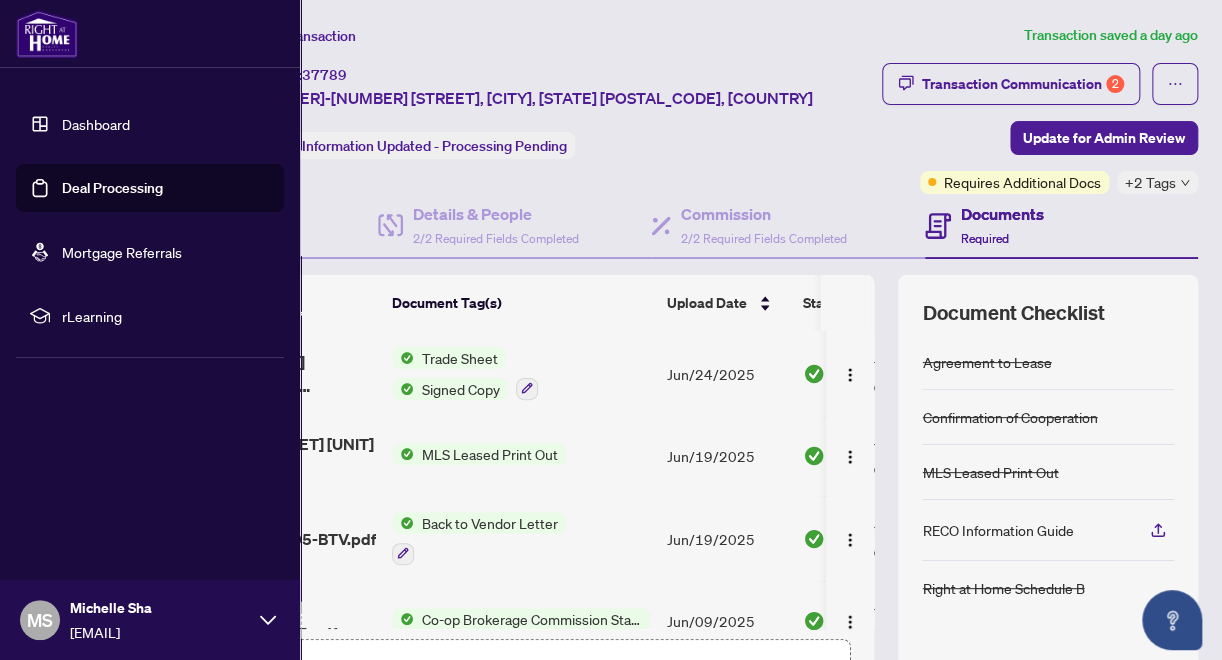 click on "Deal Processing" at bounding box center (112, 188) 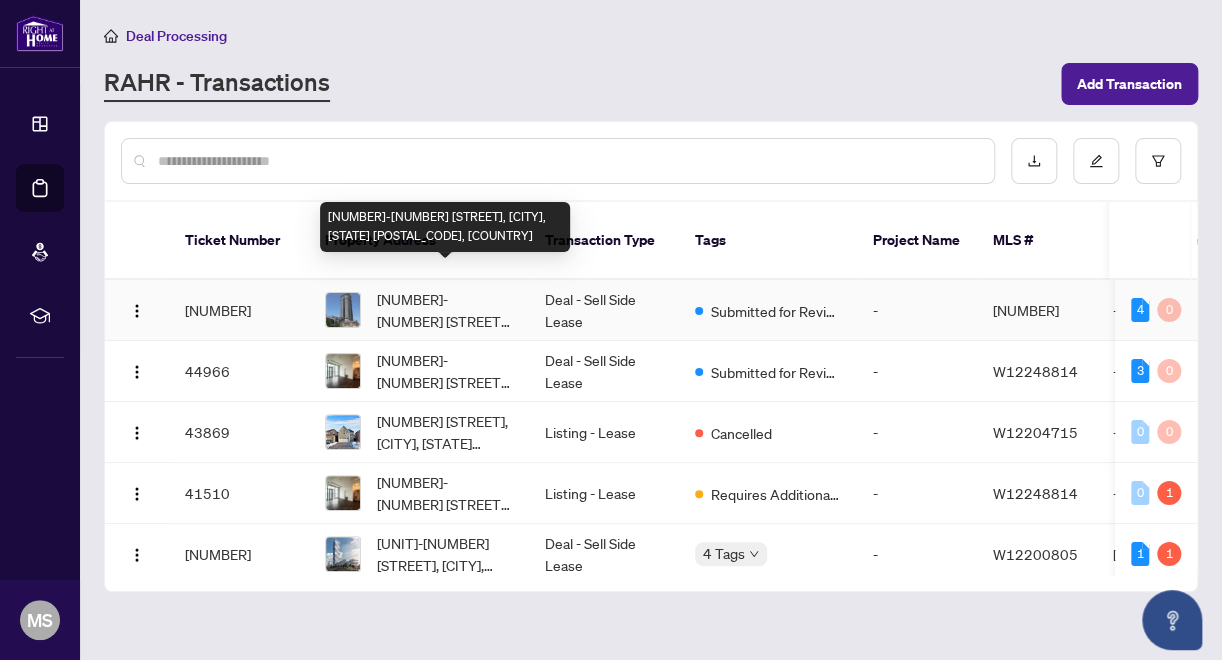 click on "[NUMBER]-[NUMBER] [STREET], [CITY], [STATE] [POSTAL_CODE], [COUNTRY]" at bounding box center (445, 310) 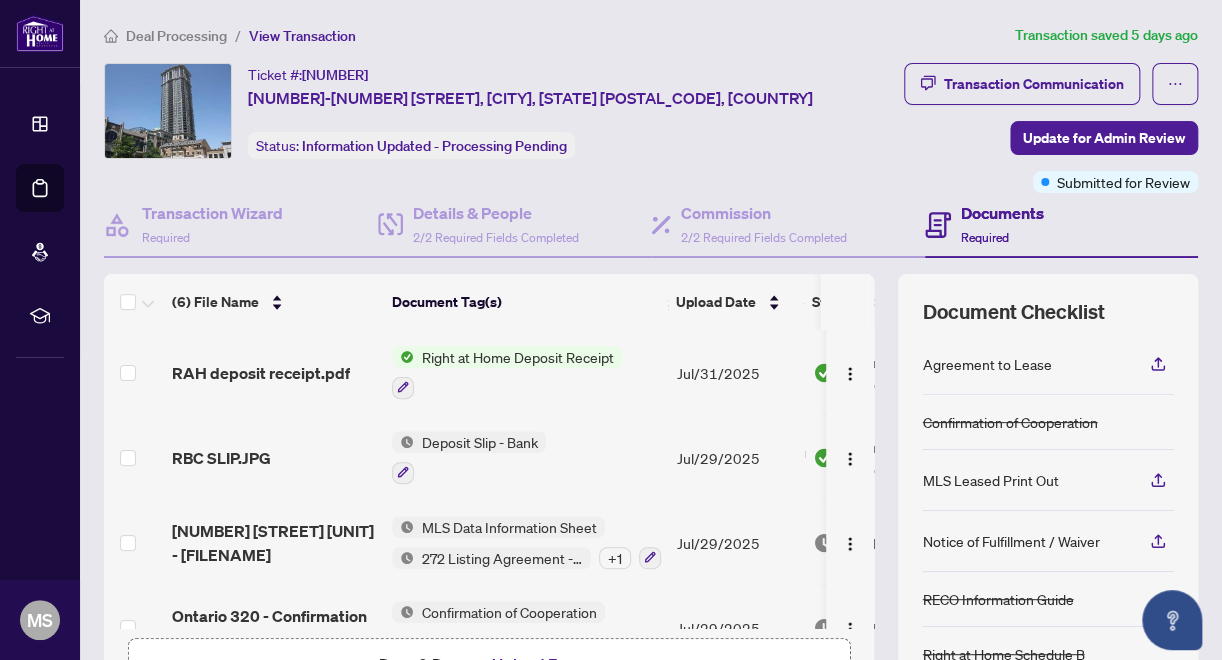 click on "Deposit Slip - Bank" at bounding box center (480, 442) 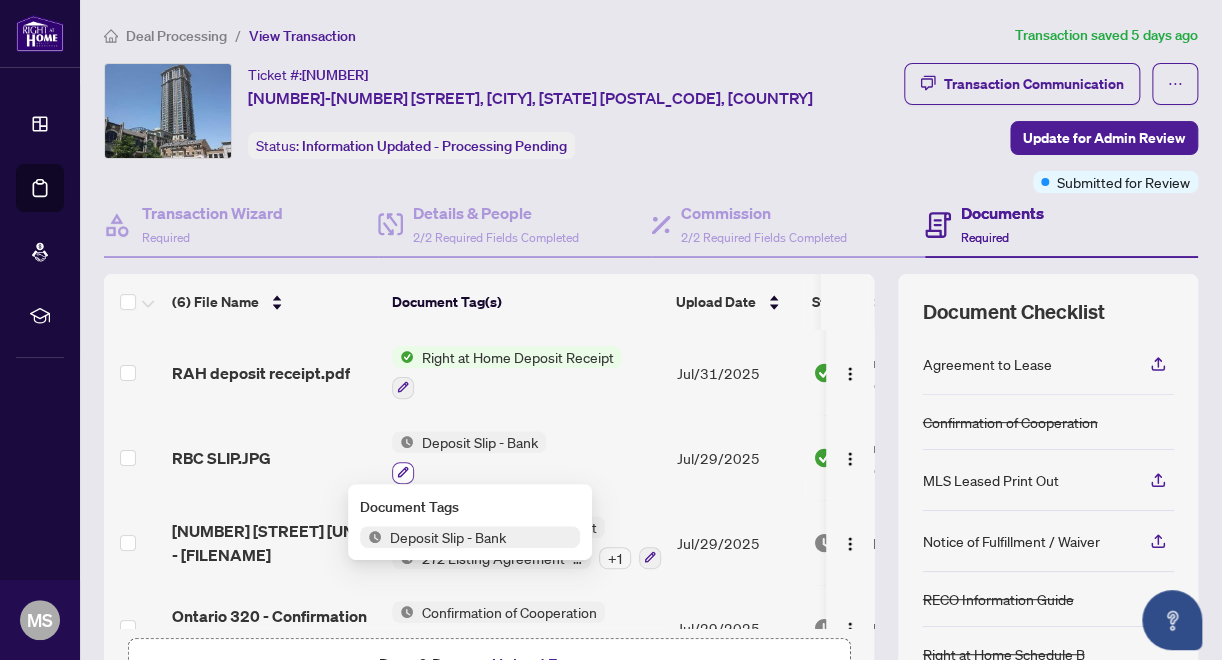 click 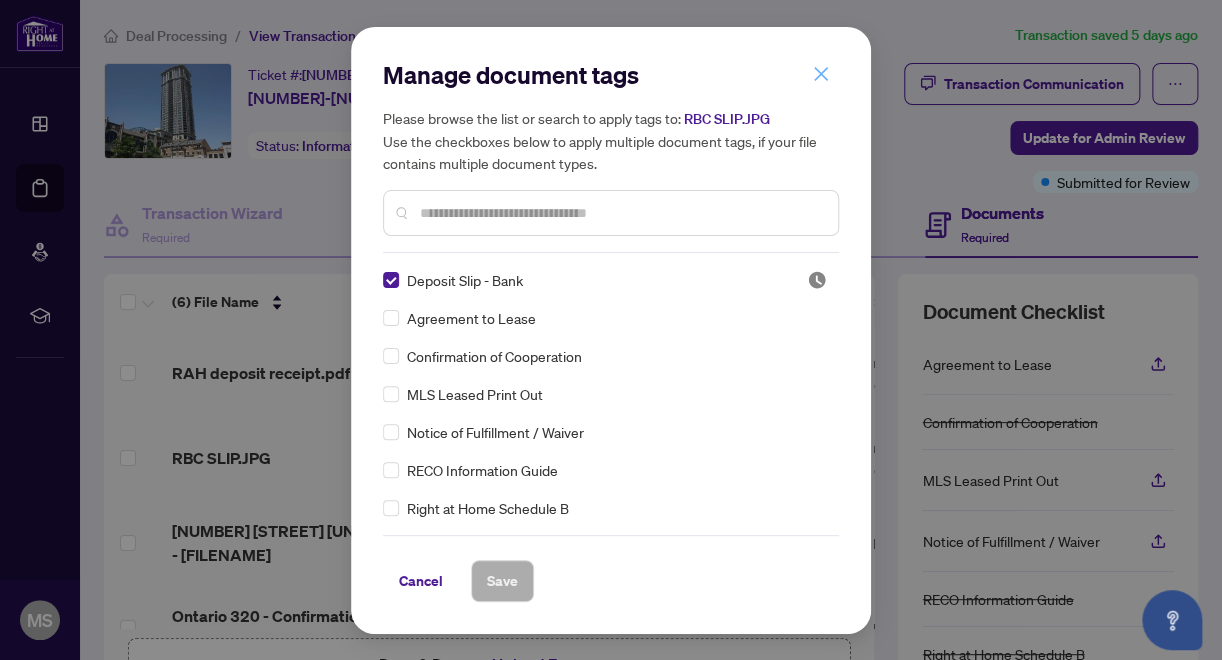 click 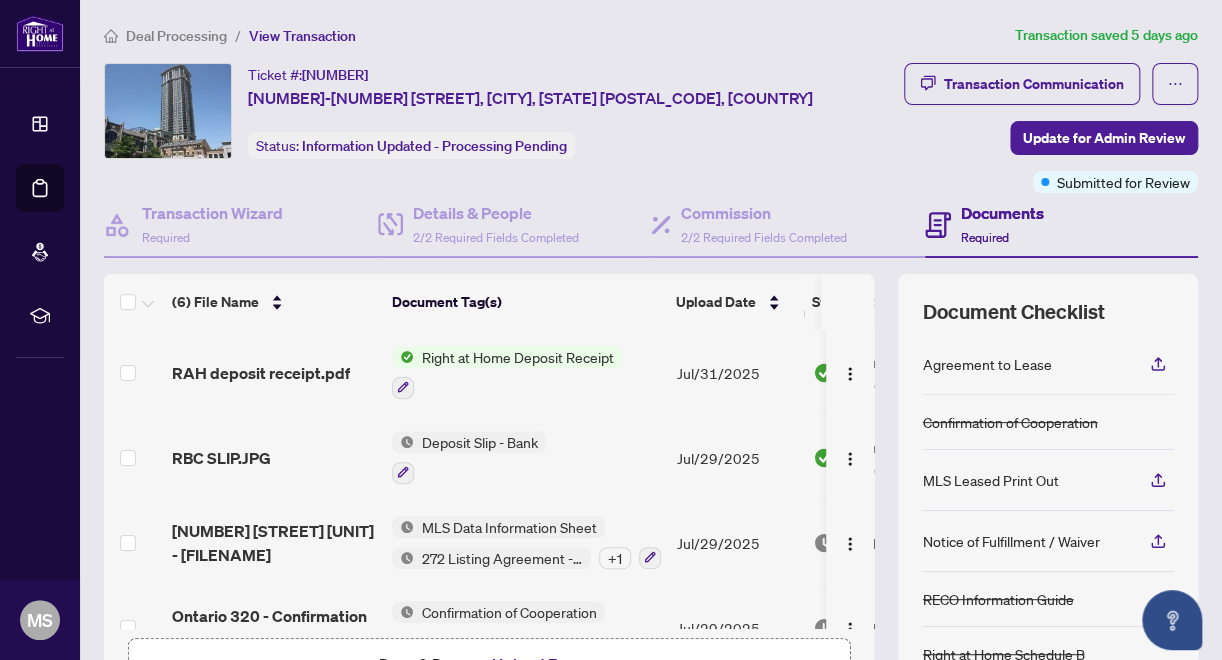 click on "Deposit Slip - Bank" at bounding box center (480, 442) 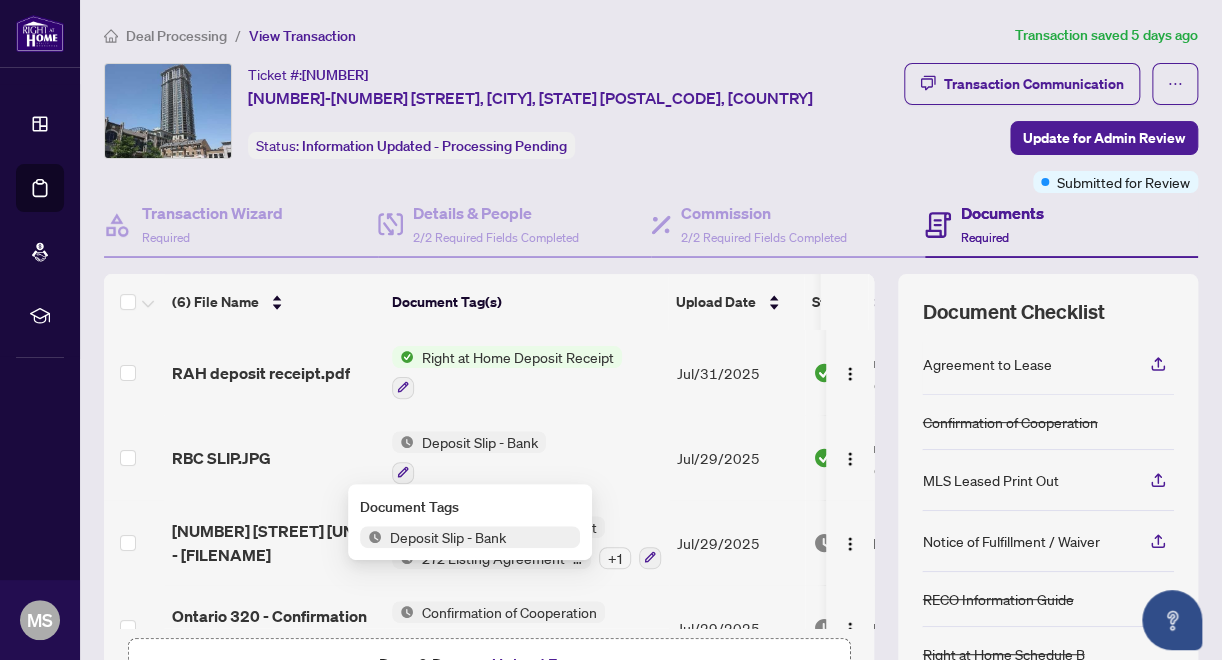 click on "Deposit Slip - Bank" at bounding box center [448, 537] 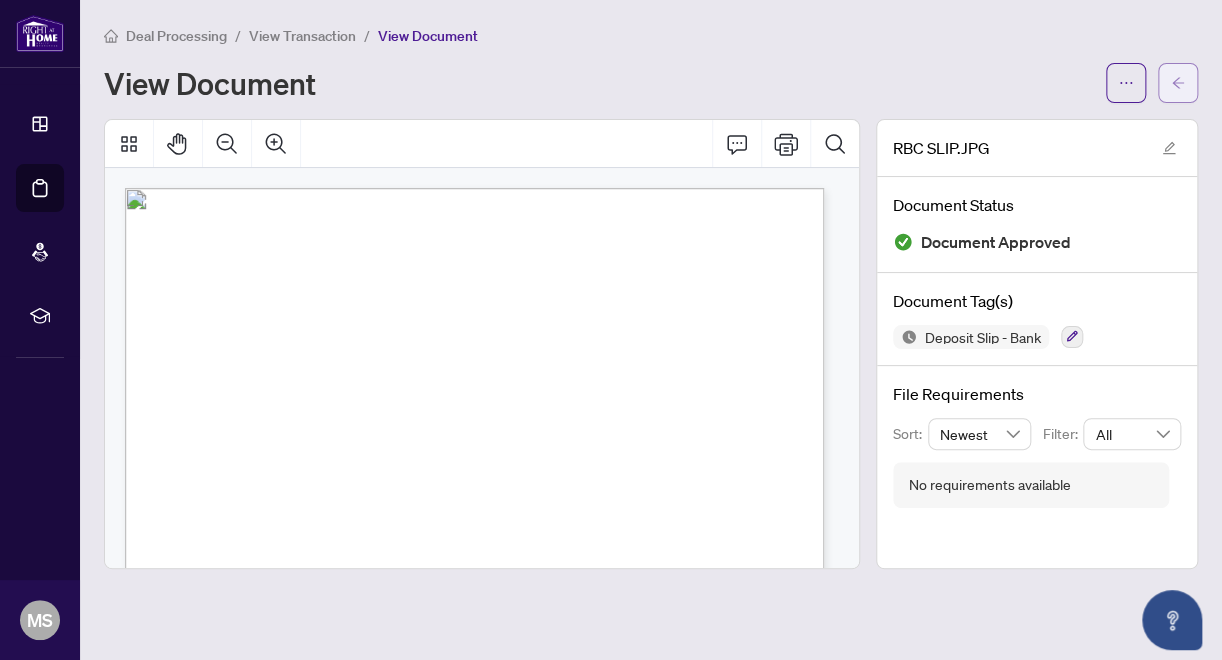 click 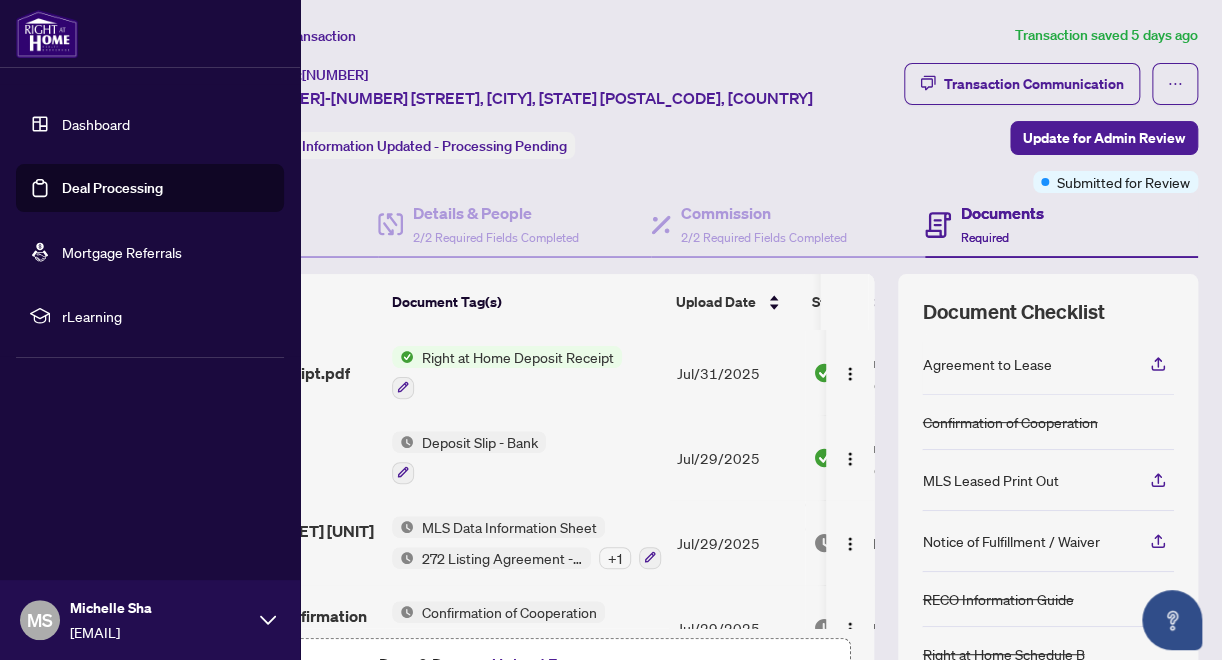 click on "Deal Processing" at bounding box center (112, 188) 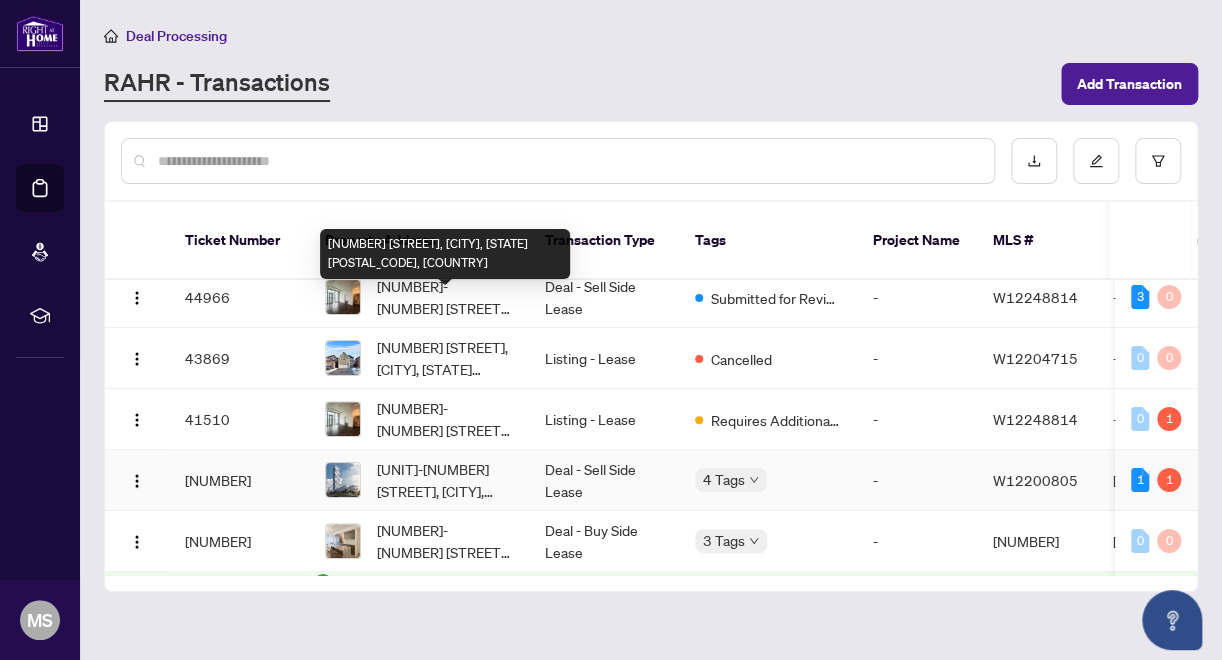 scroll, scrollTop: 100, scrollLeft: 0, axis: vertical 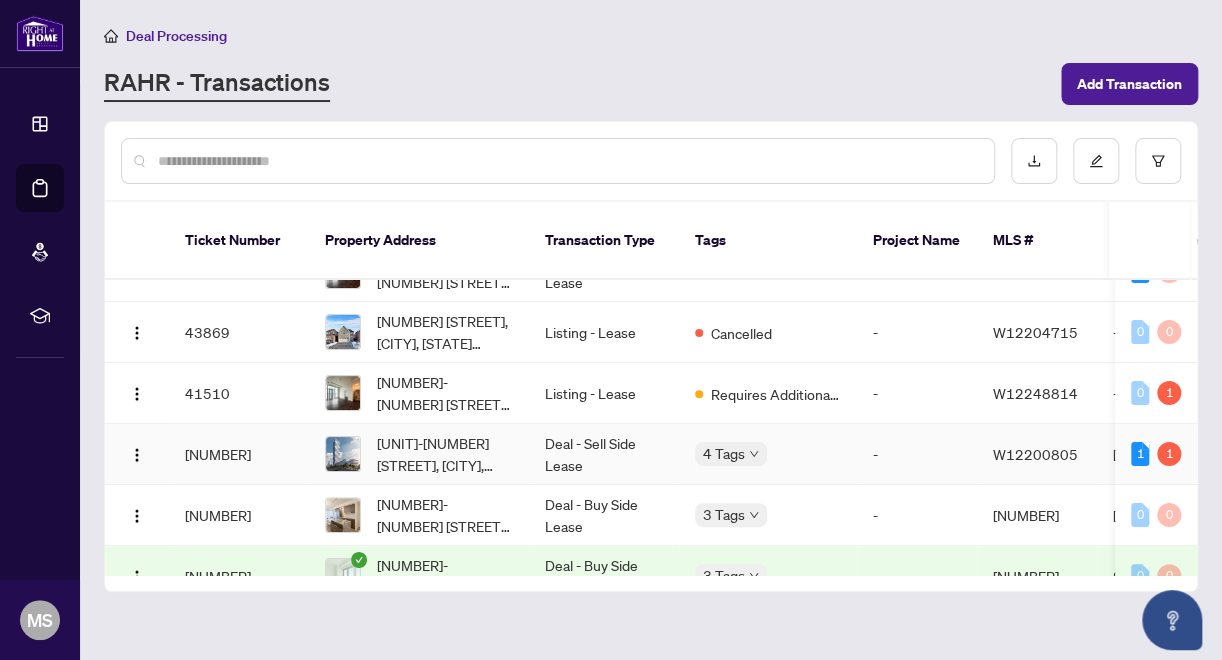 click on "Deal - Sell Side Lease" at bounding box center (604, 454) 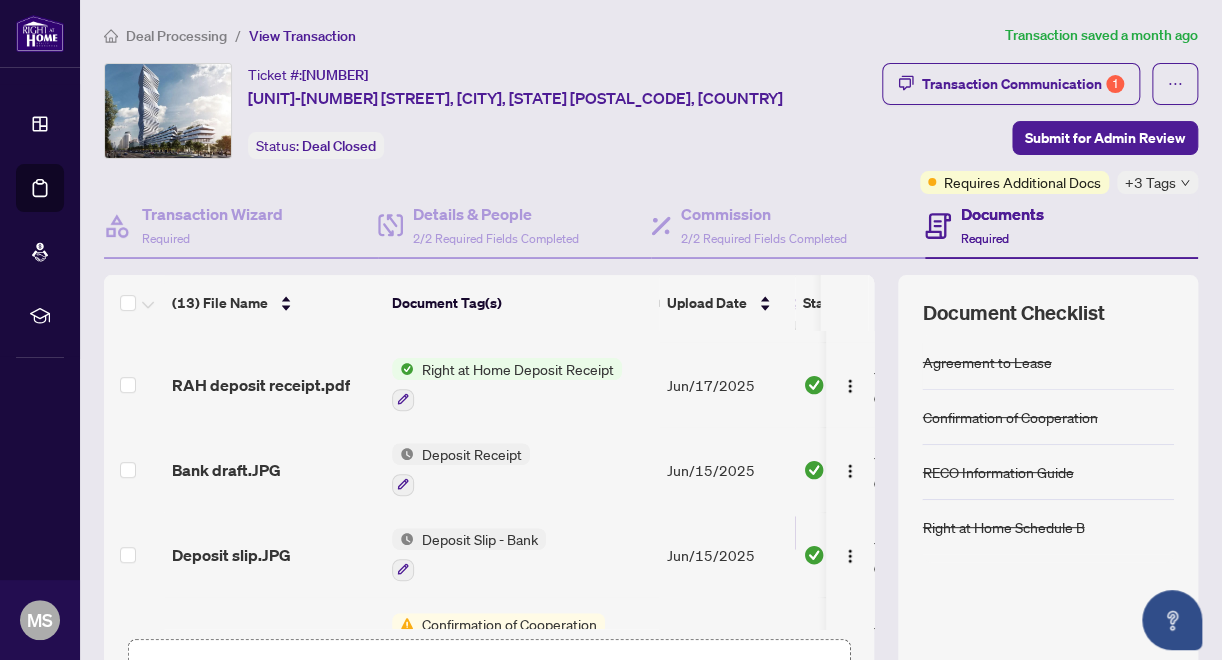 scroll, scrollTop: 500, scrollLeft: 0, axis: vertical 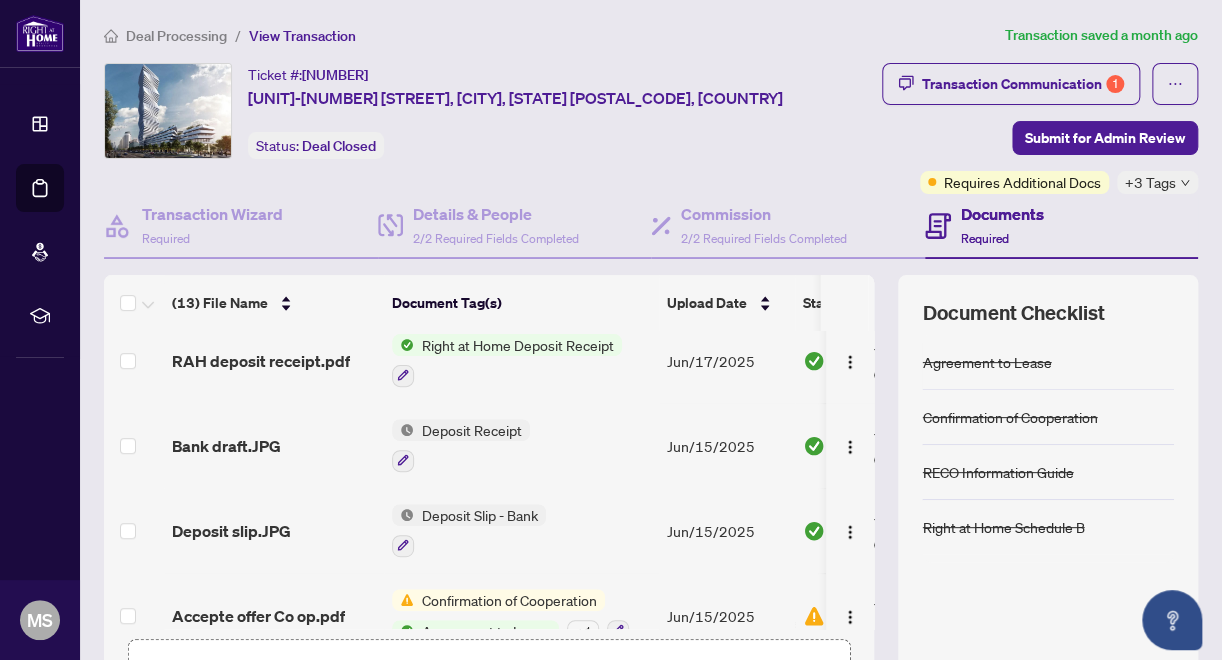 drag, startPoint x: 482, startPoint y: 430, endPoint x: 485, endPoint y: 458, distance: 28.160255 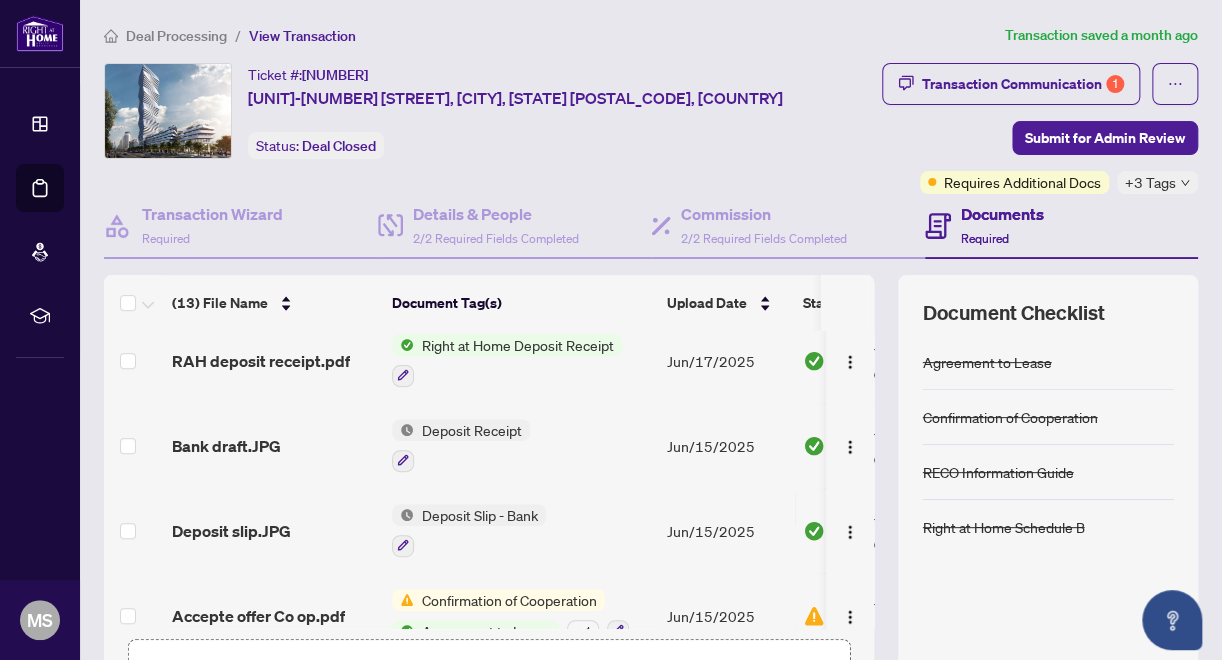 click on "Deposit Slip - Bank" at bounding box center [521, 530] 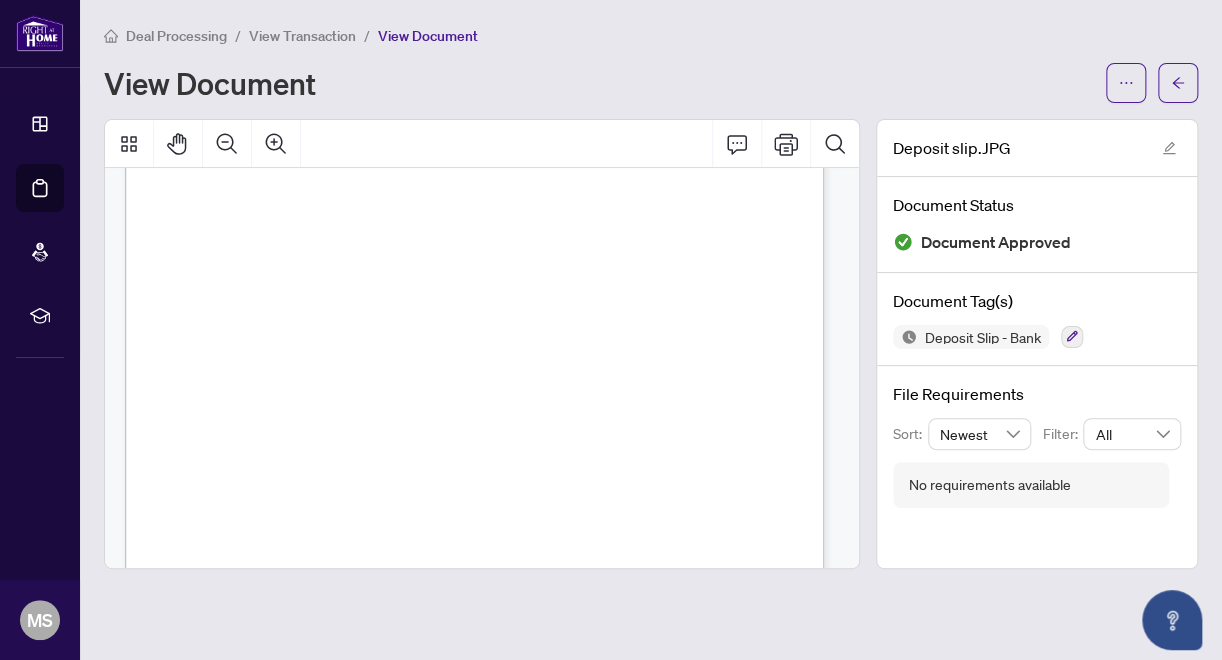 scroll, scrollTop: 0, scrollLeft: 0, axis: both 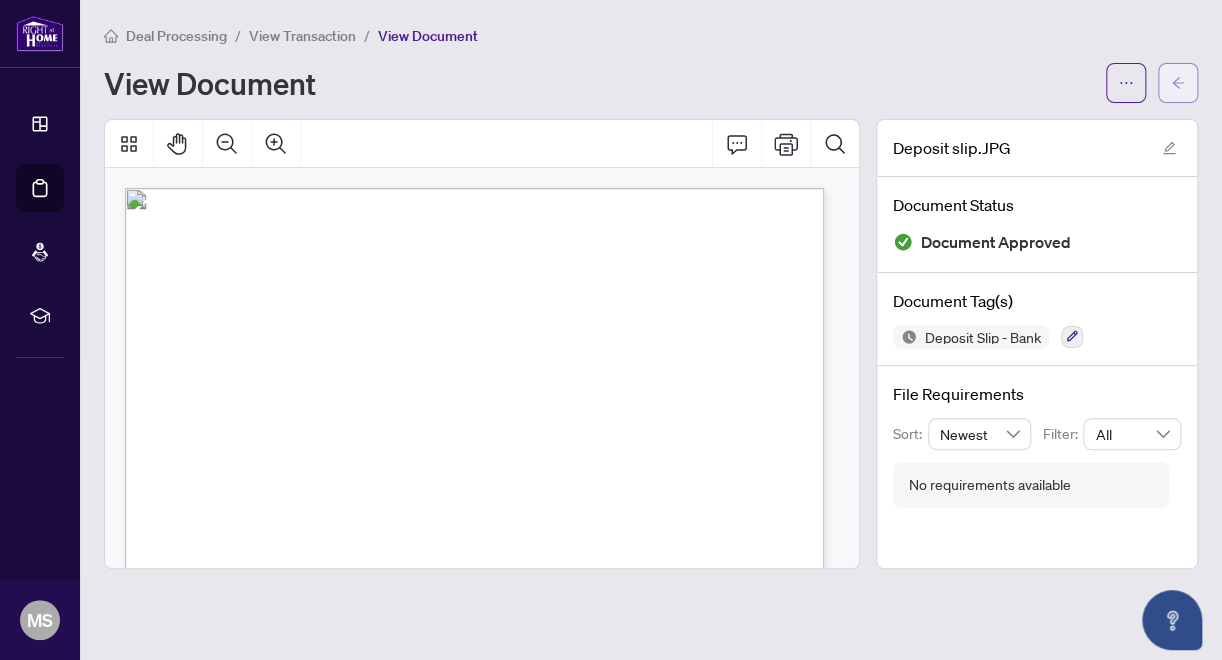 click 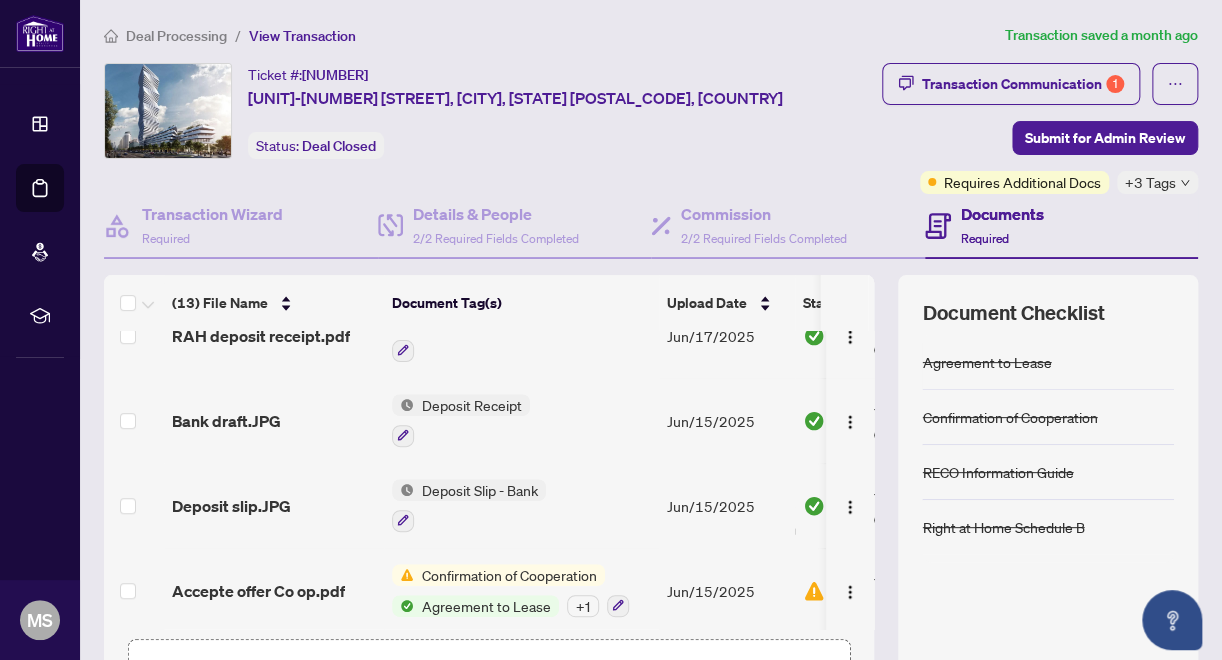 scroll, scrollTop: 500, scrollLeft: 0, axis: vertical 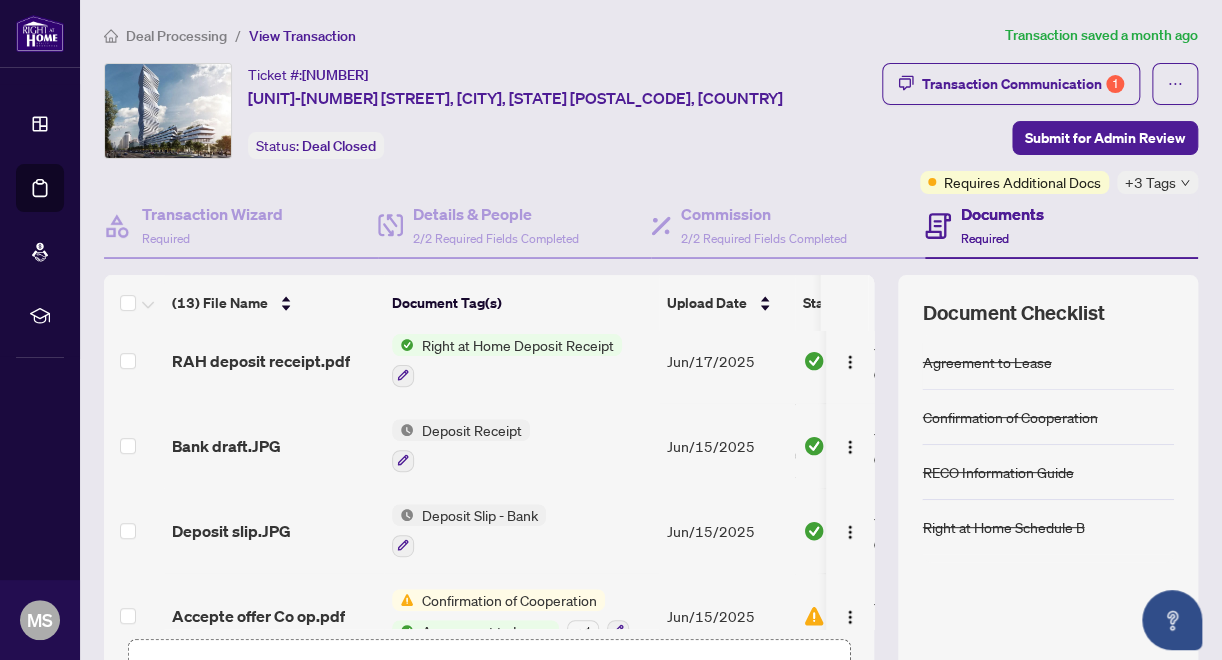 click on "Deposit Slip - Bank" at bounding box center [480, 515] 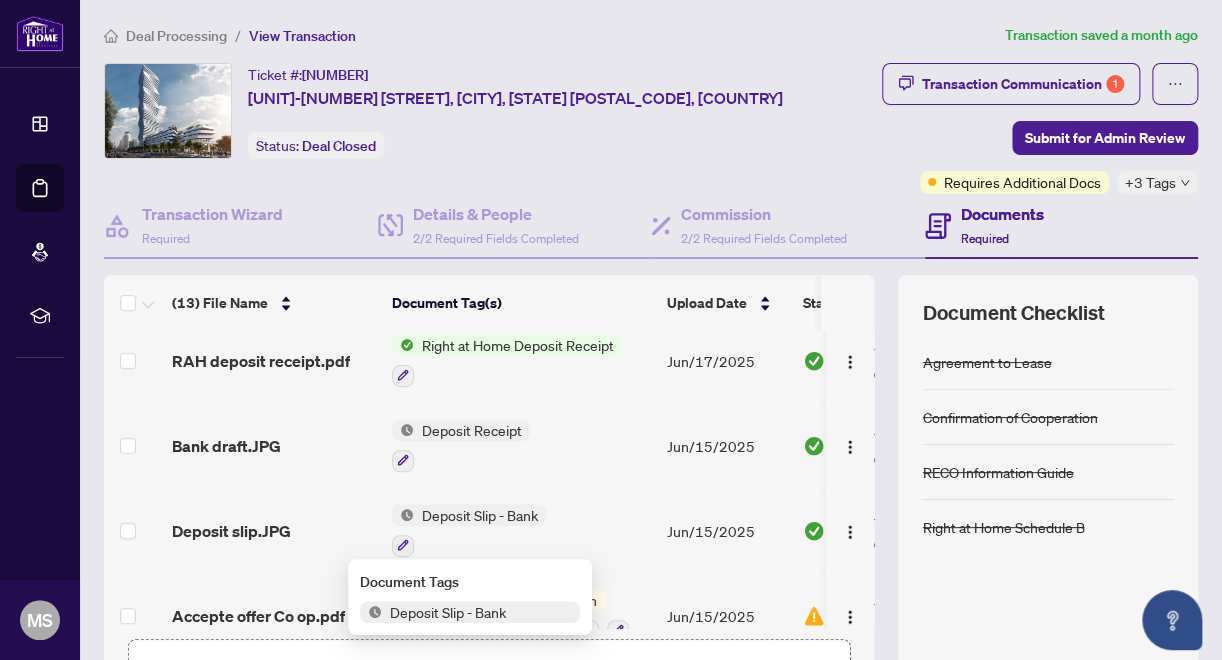 click on "Deposit Slip - Bank" at bounding box center (448, 612) 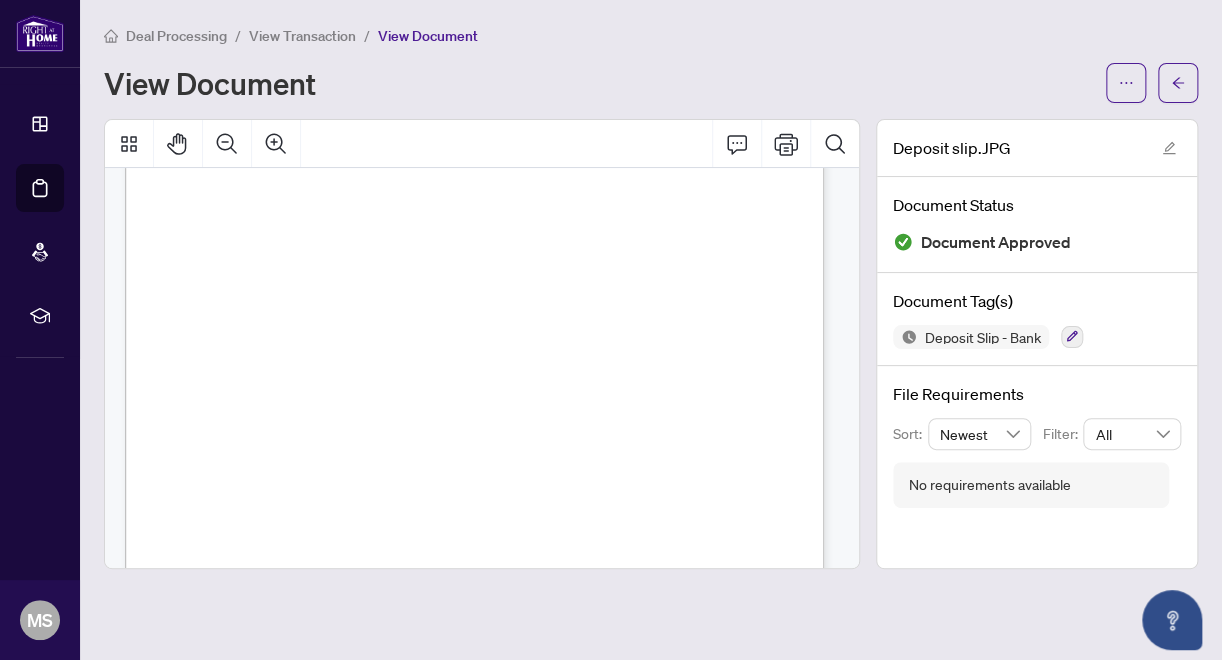 scroll, scrollTop: 100, scrollLeft: 0, axis: vertical 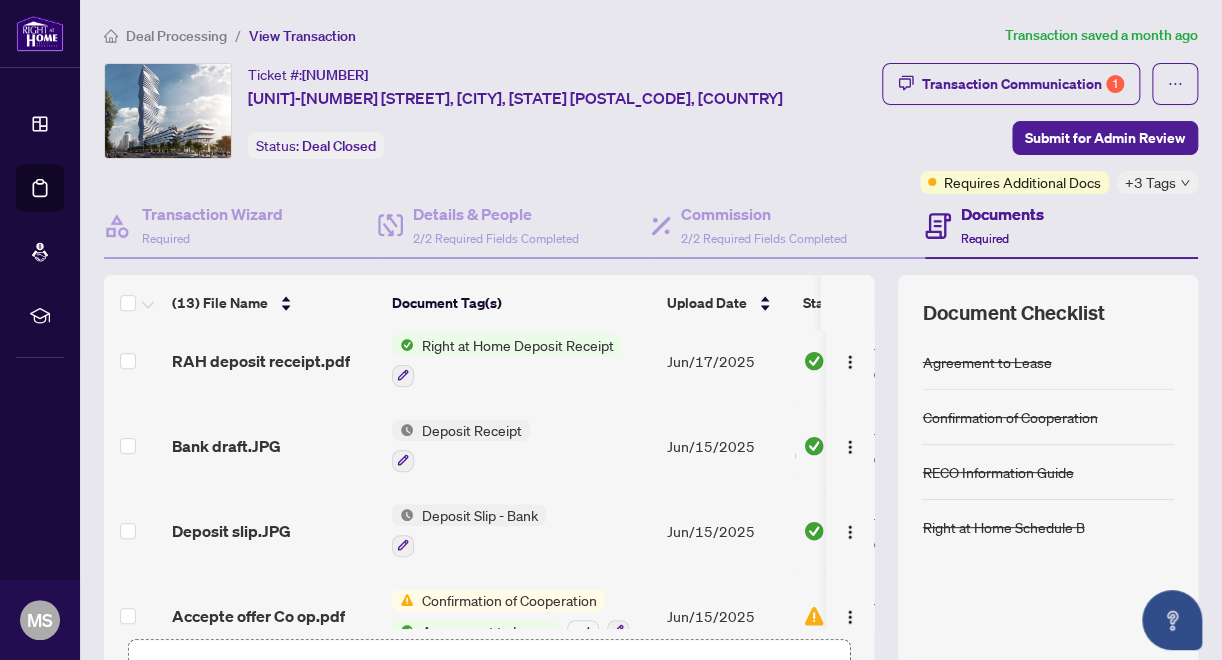 click on "Deposit Receipt" at bounding box center (472, 430) 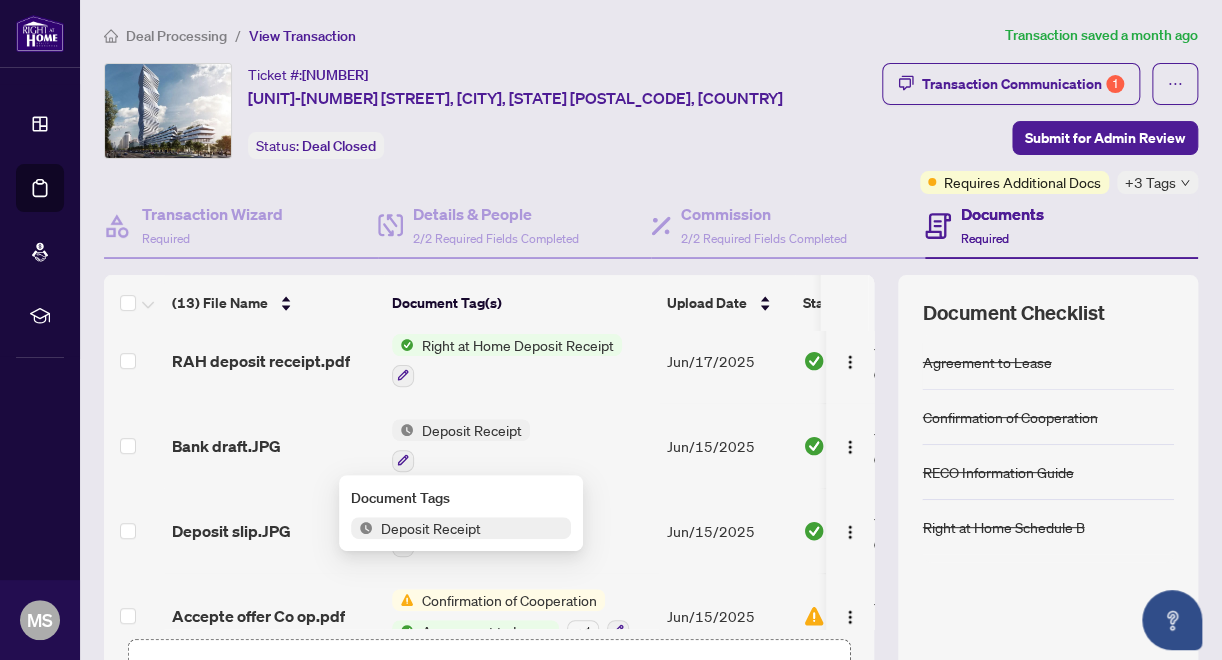 click on "Deposit Receipt" at bounding box center [431, 528] 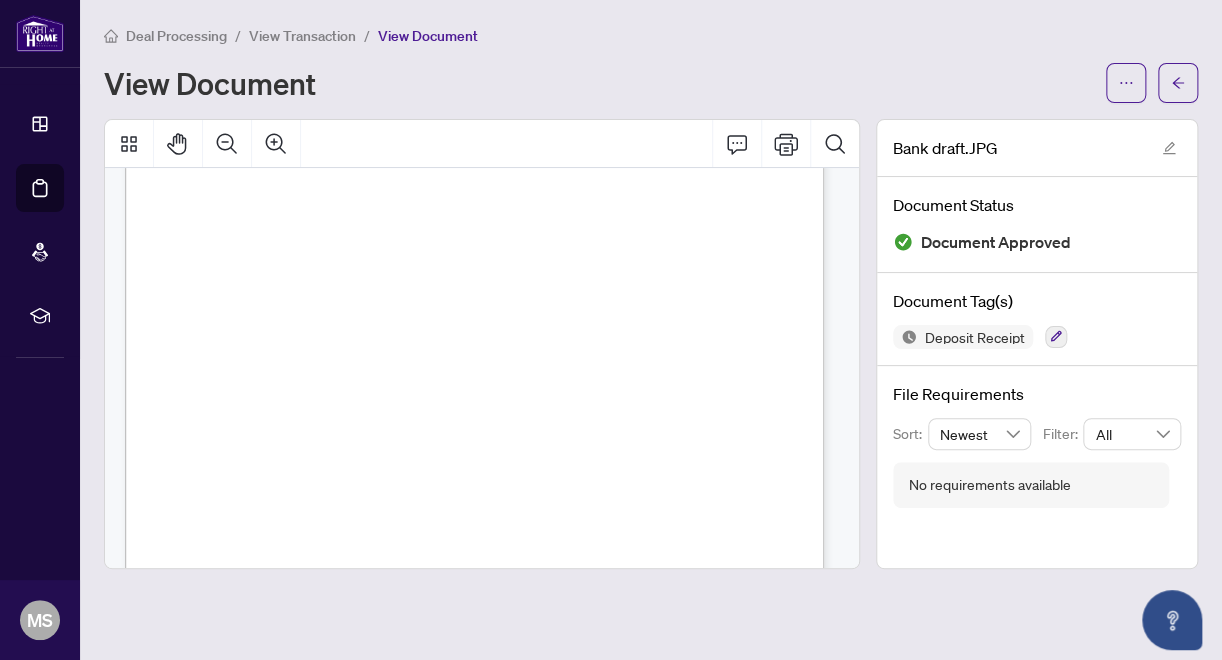 scroll, scrollTop: 200, scrollLeft: 0, axis: vertical 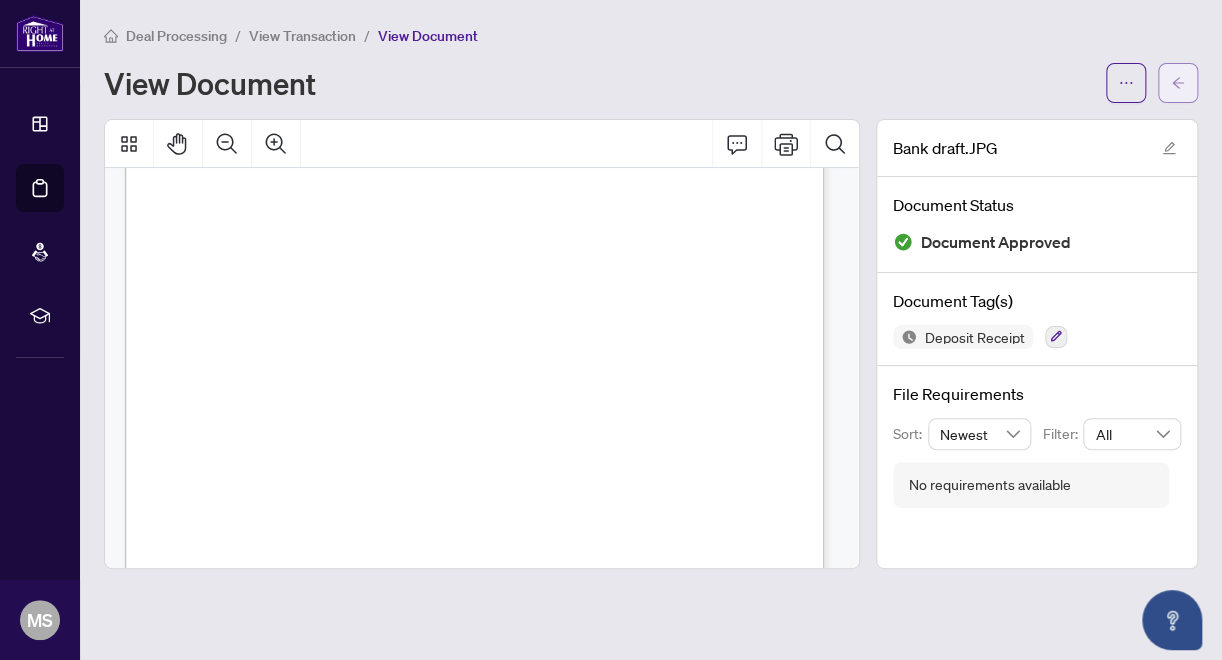 click 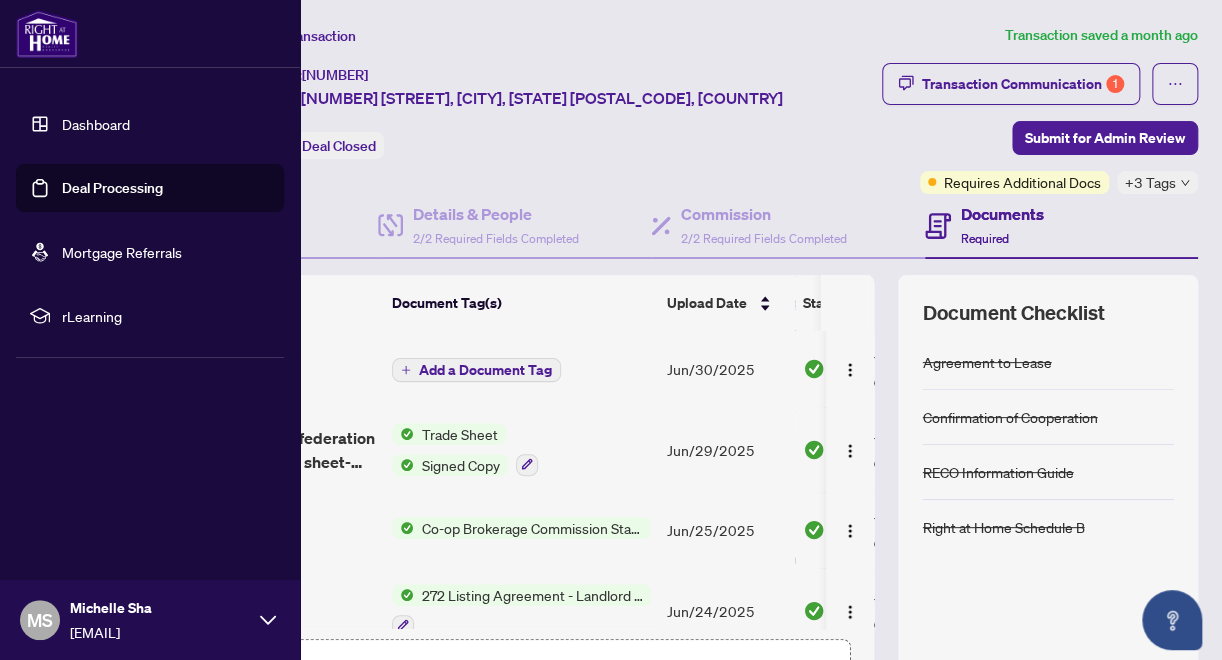 click on "Deal Processing" at bounding box center [112, 188] 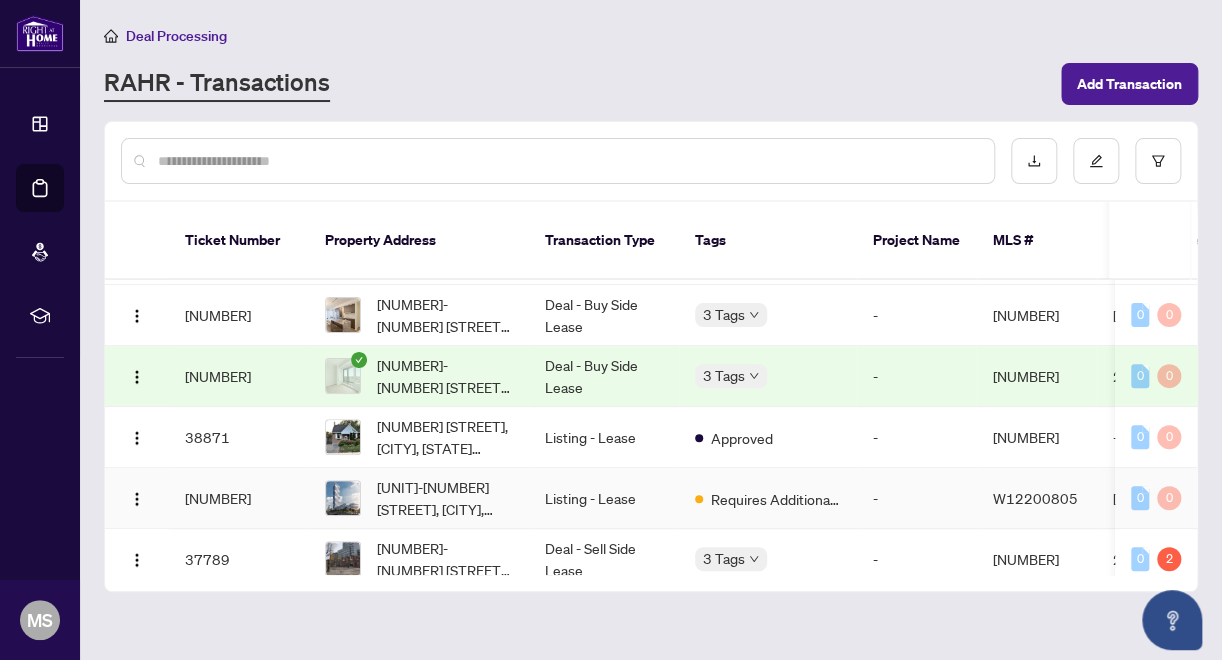 scroll, scrollTop: 400, scrollLeft: 0, axis: vertical 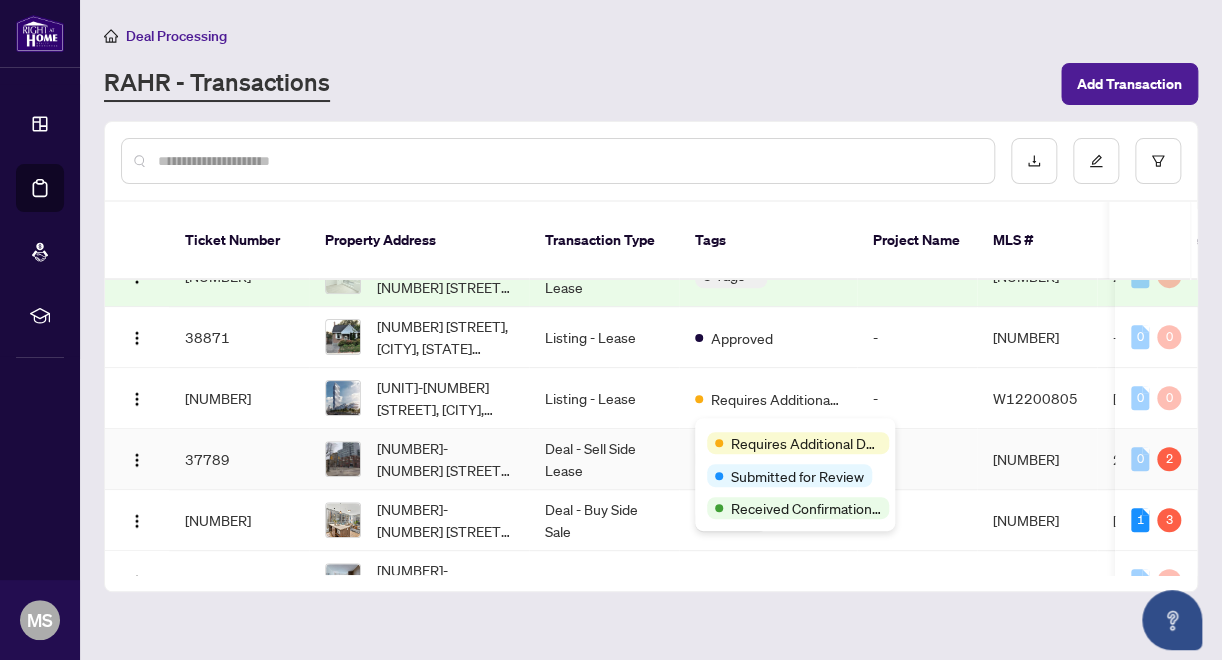 click on "Requires Additional Docs Submitted for Review Received Confirmation of Closing" at bounding box center (795, 474) 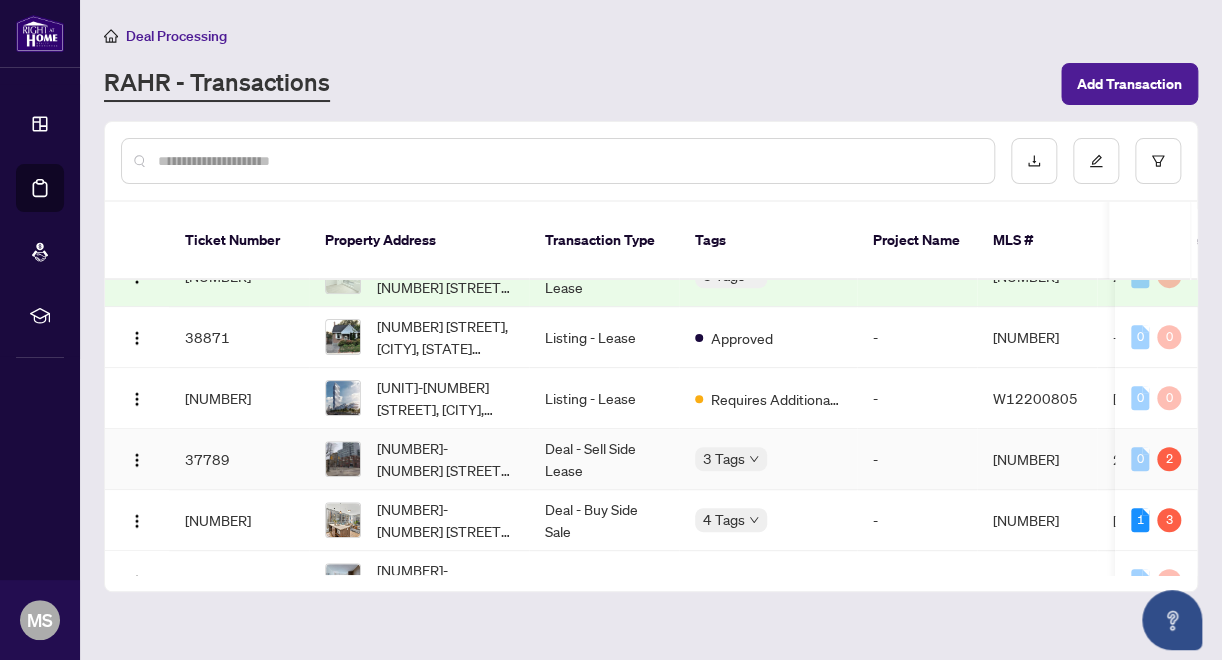 click on "Deal - Sell Side Lease" at bounding box center (604, 459) 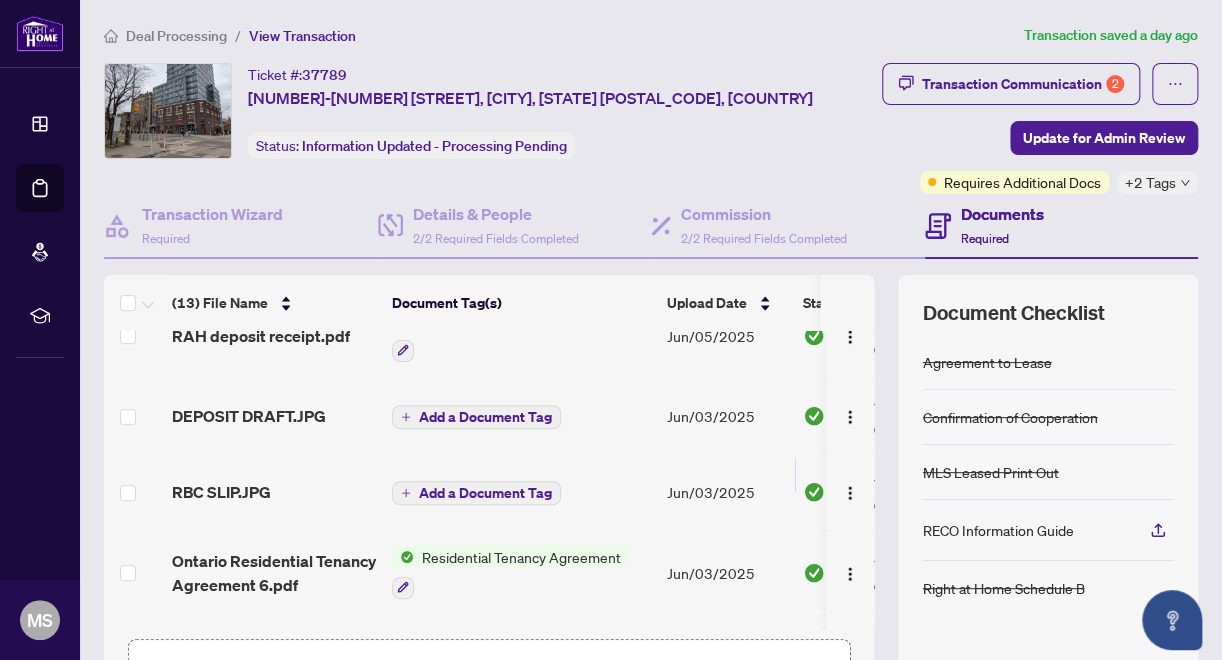 scroll, scrollTop: 400, scrollLeft: 0, axis: vertical 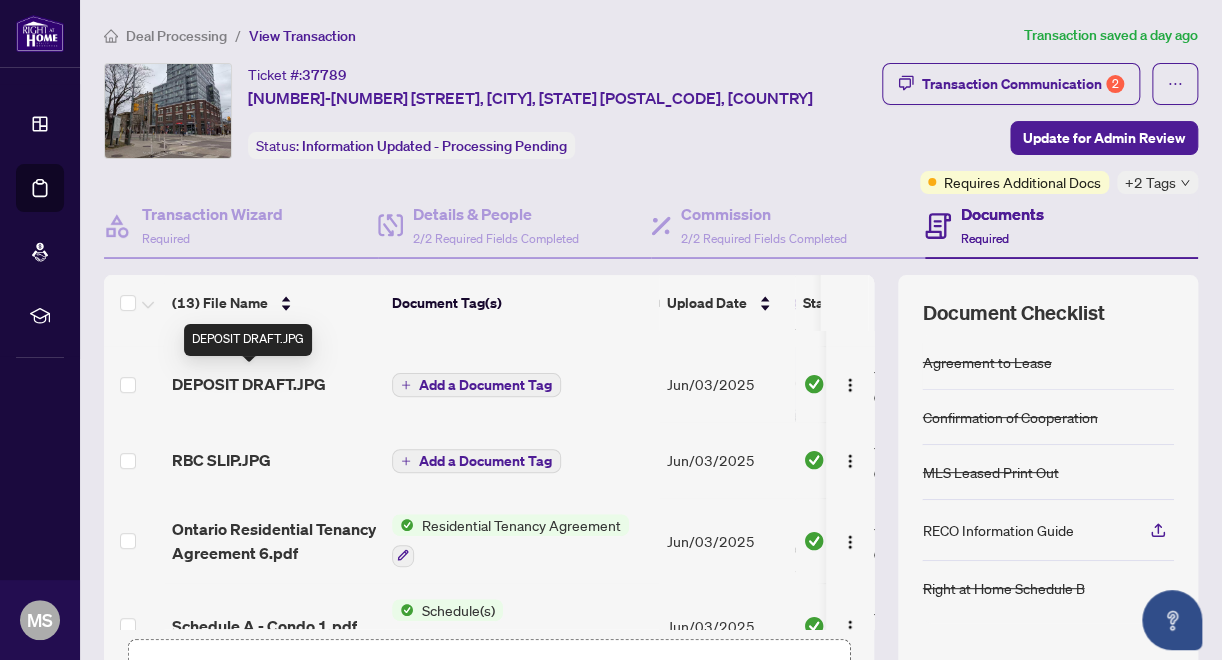 click on "DEPOSIT DRAFT.JPG" at bounding box center (249, 384) 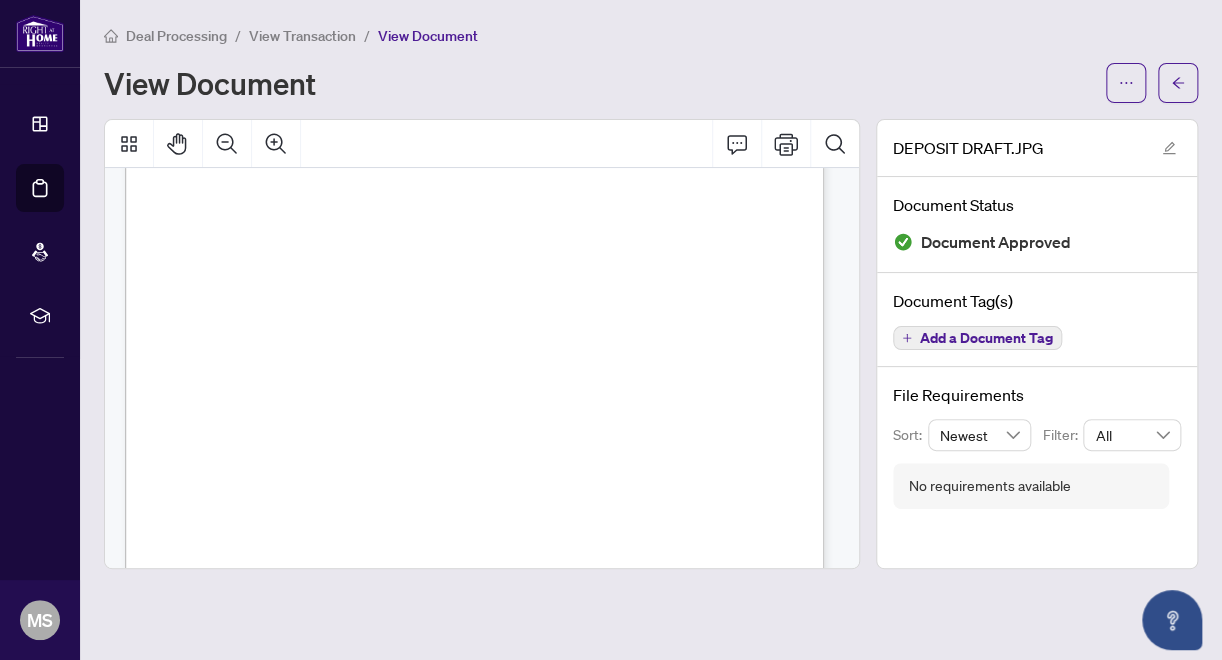 scroll, scrollTop: 100, scrollLeft: 0, axis: vertical 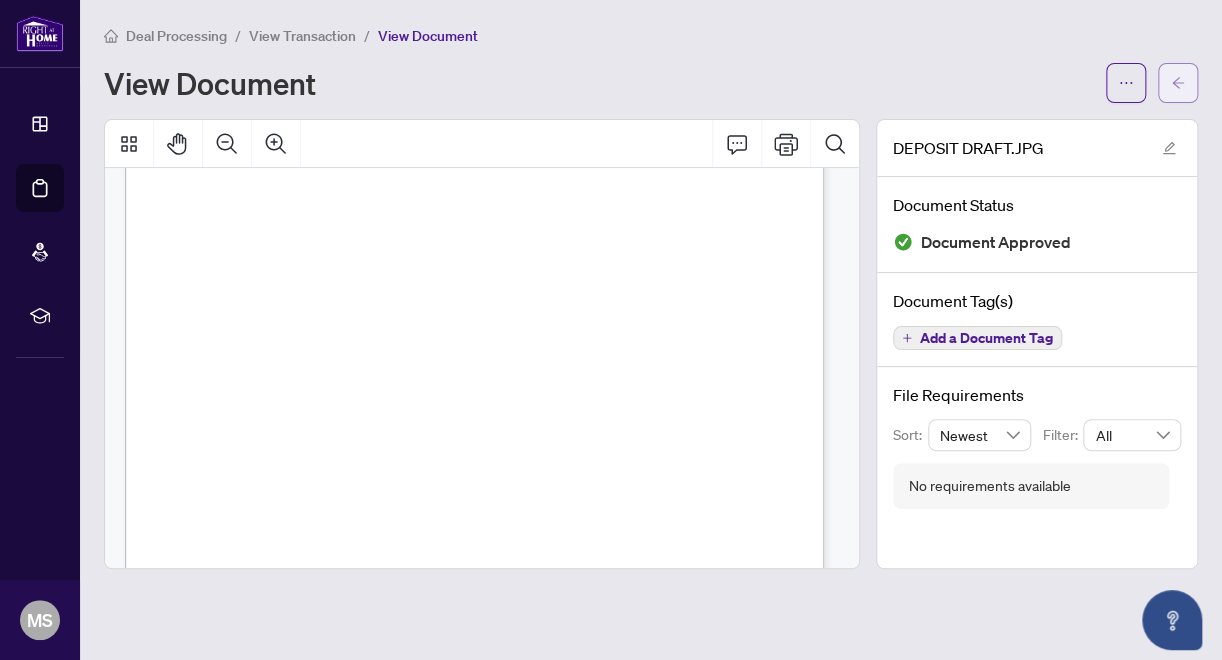 click 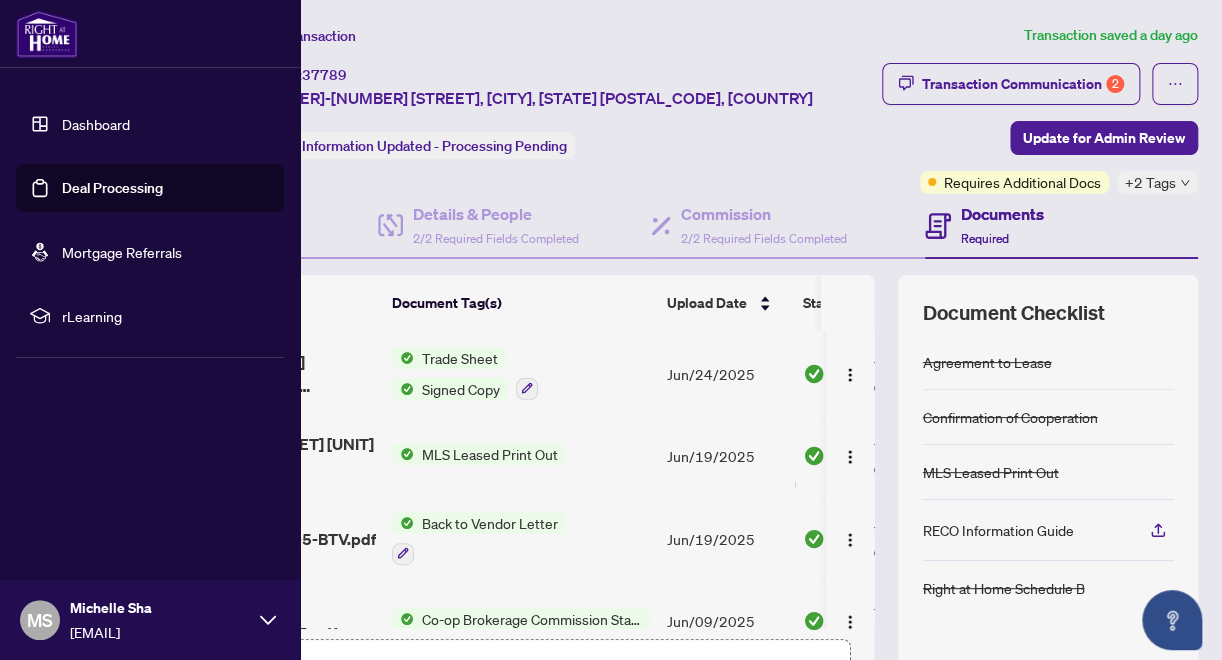 click on "Deal Processing" at bounding box center (112, 188) 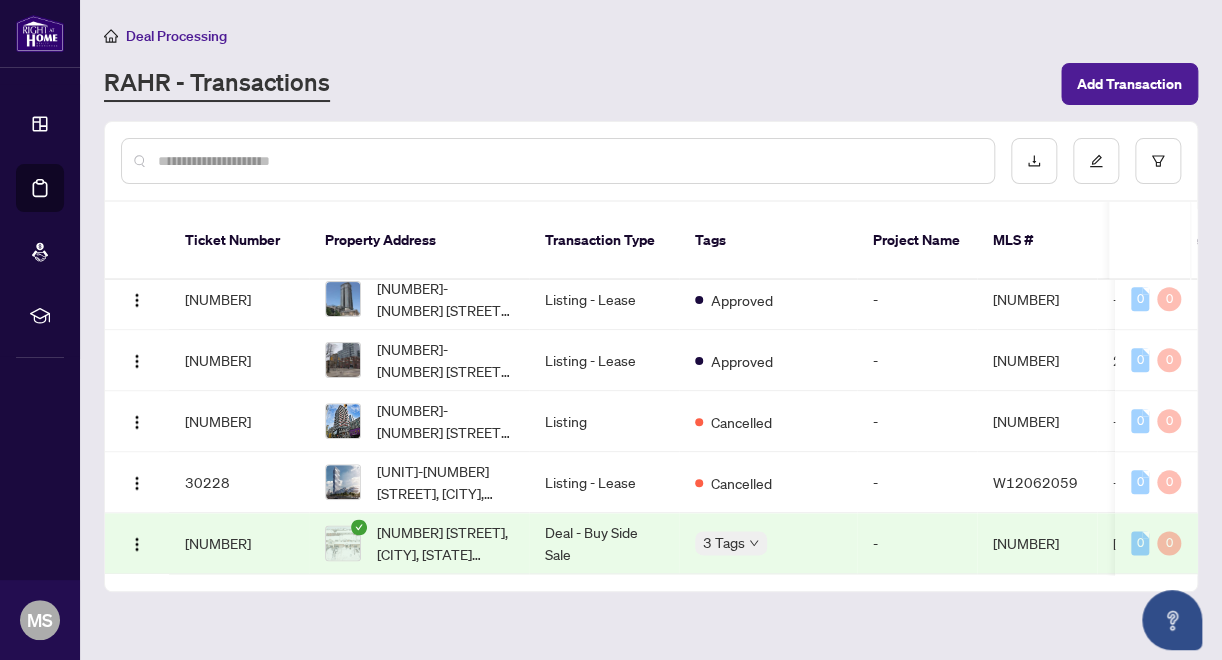 scroll, scrollTop: 1026, scrollLeft: 0, axis: vertical 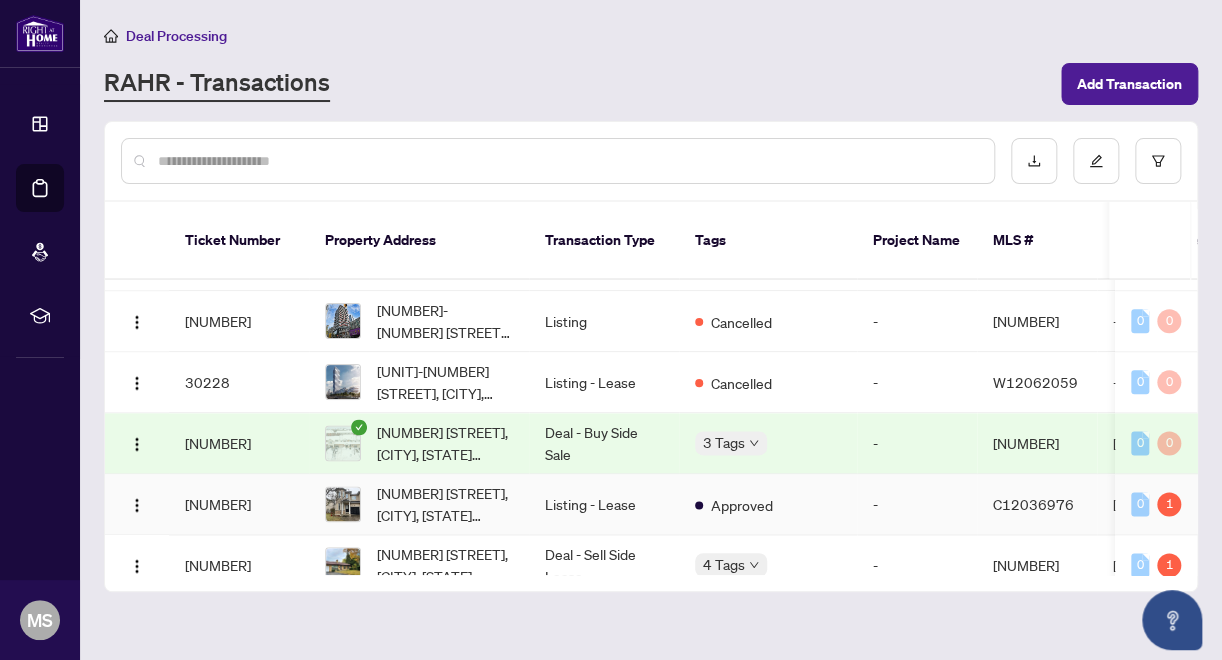 click on "Listing - Lease" at bounding box center [604, 504] 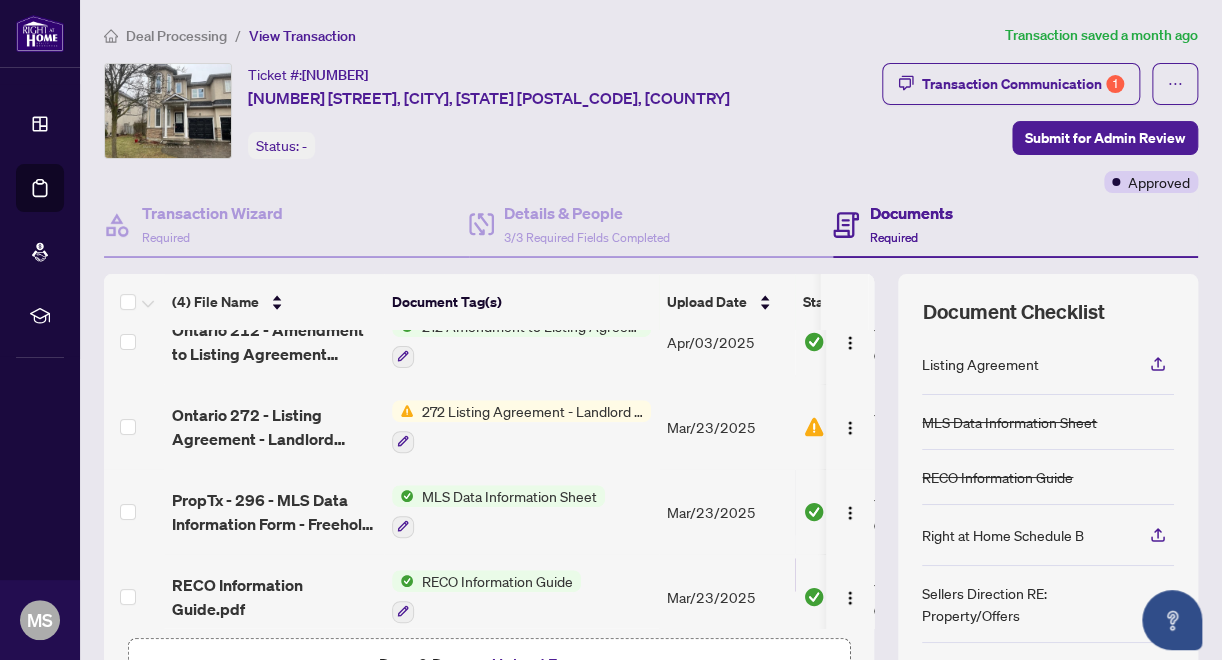 scroll, scrollTop: 45, scrollLeft: 0, axis: vertical 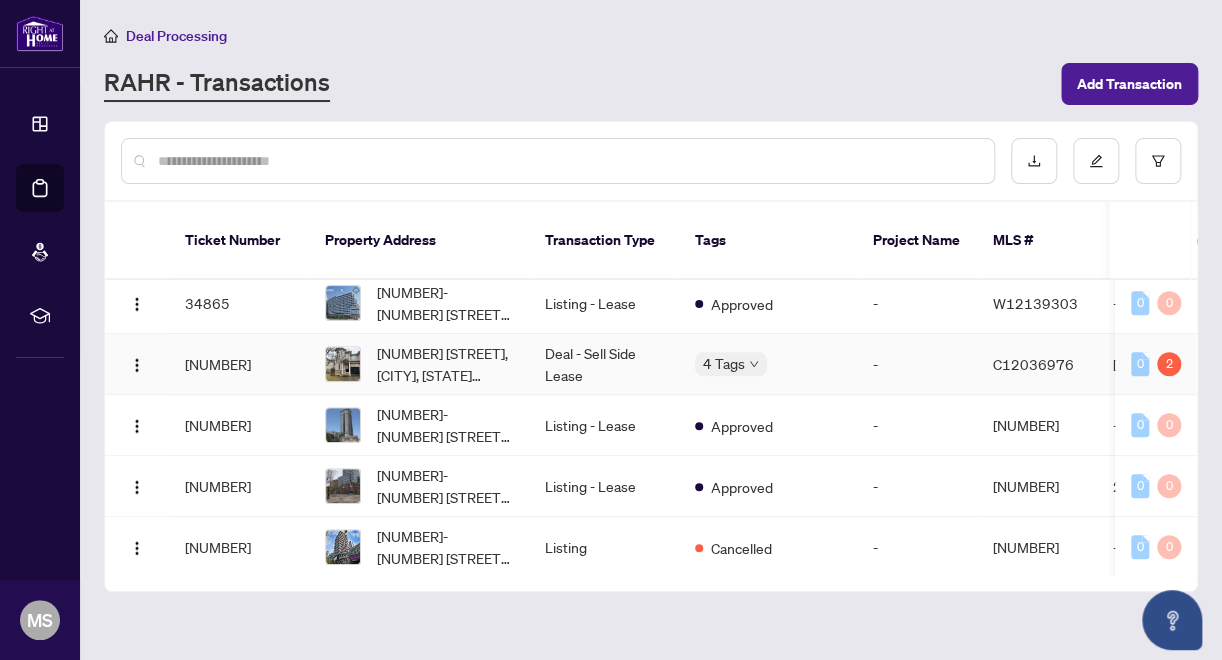 click on "Deal - Sell Side Lease" at bounding box center [604, 364] 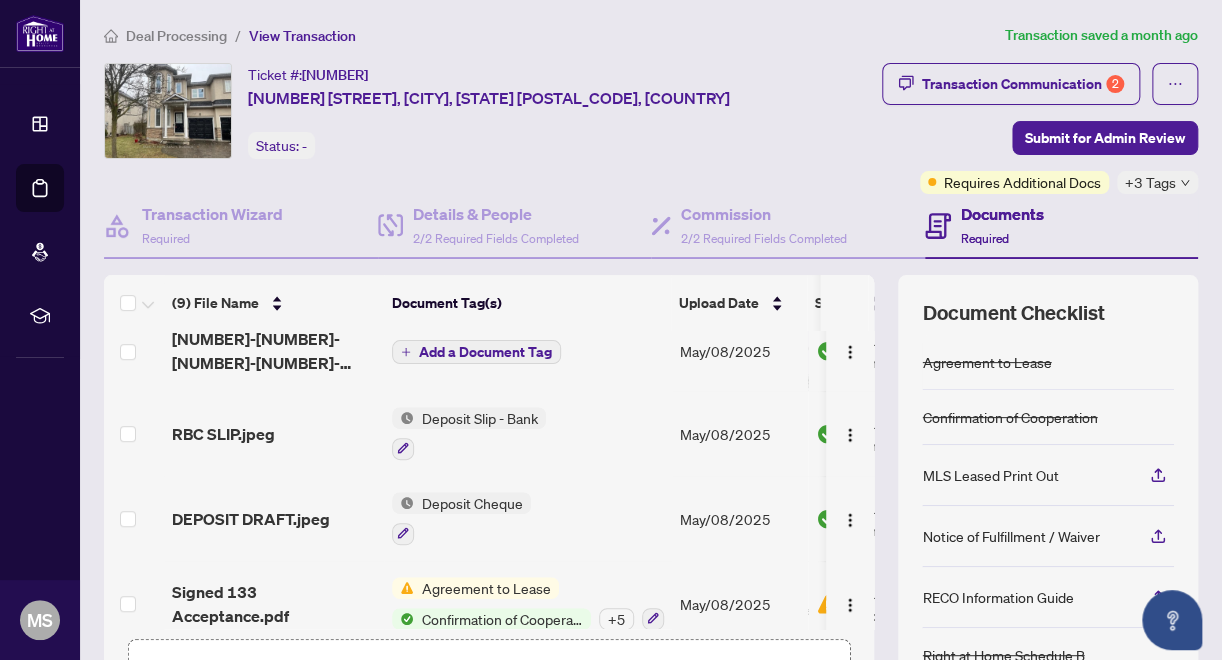 scroll, scrollTop: 459, scrollLeft: 0, axis: vertical 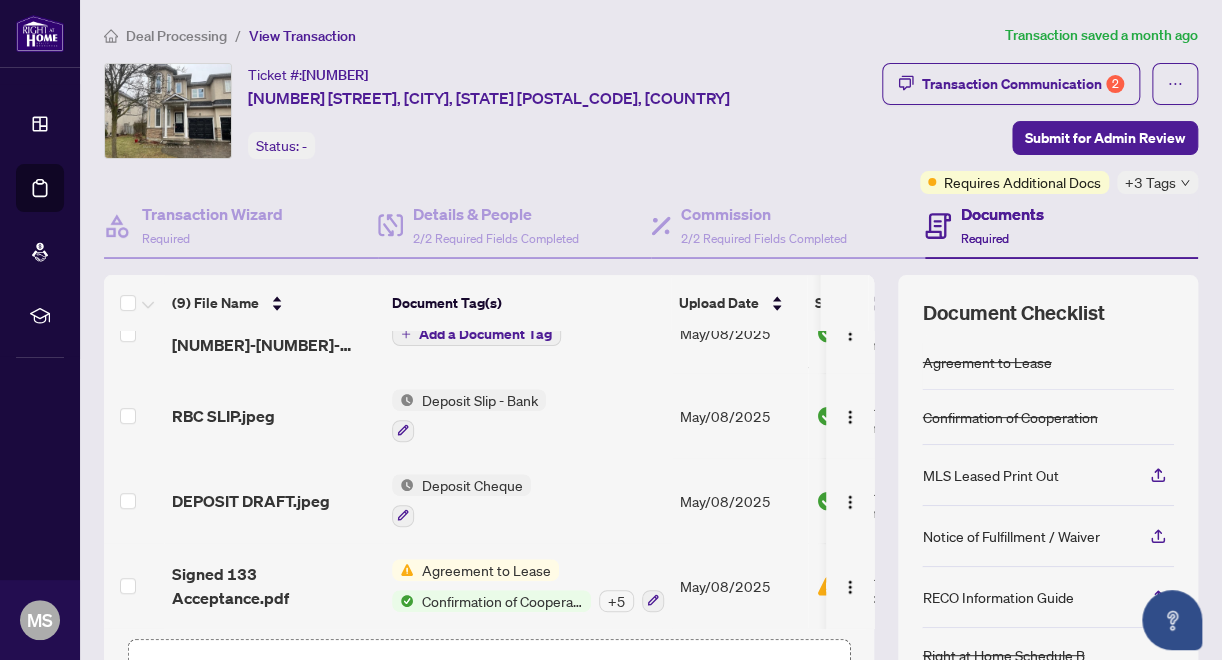click on "Deposit Cheque" at bounding box center [472, 485] 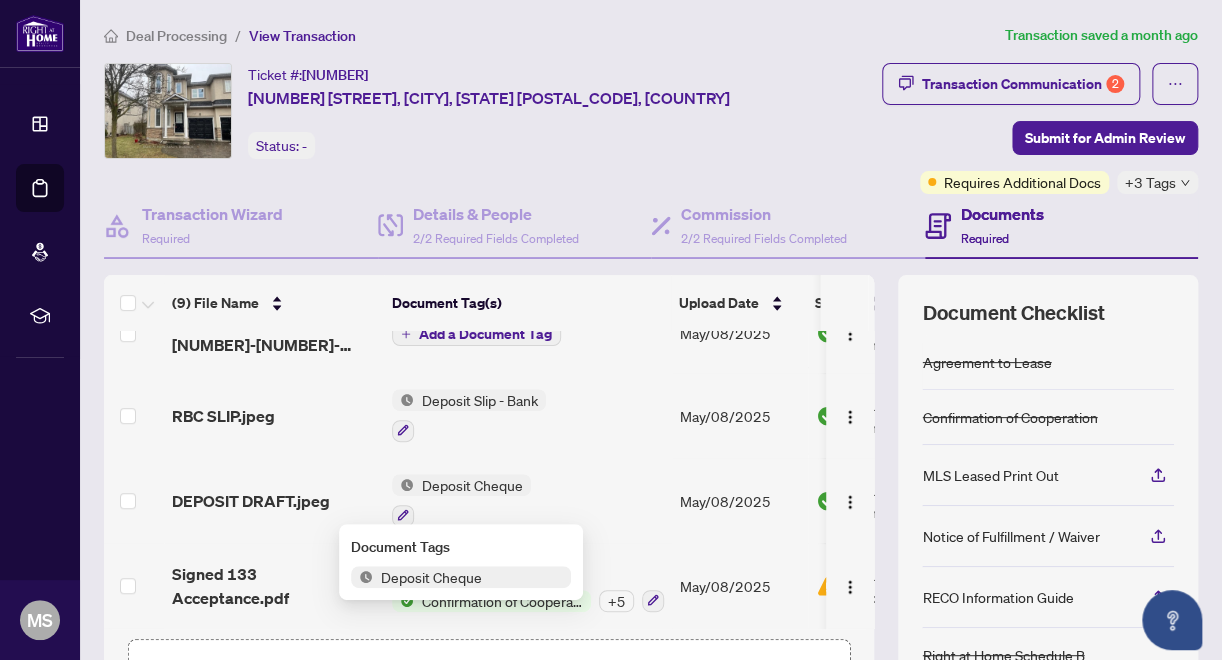 click on "Deposit Cheque" at bounding box center [431, 577] 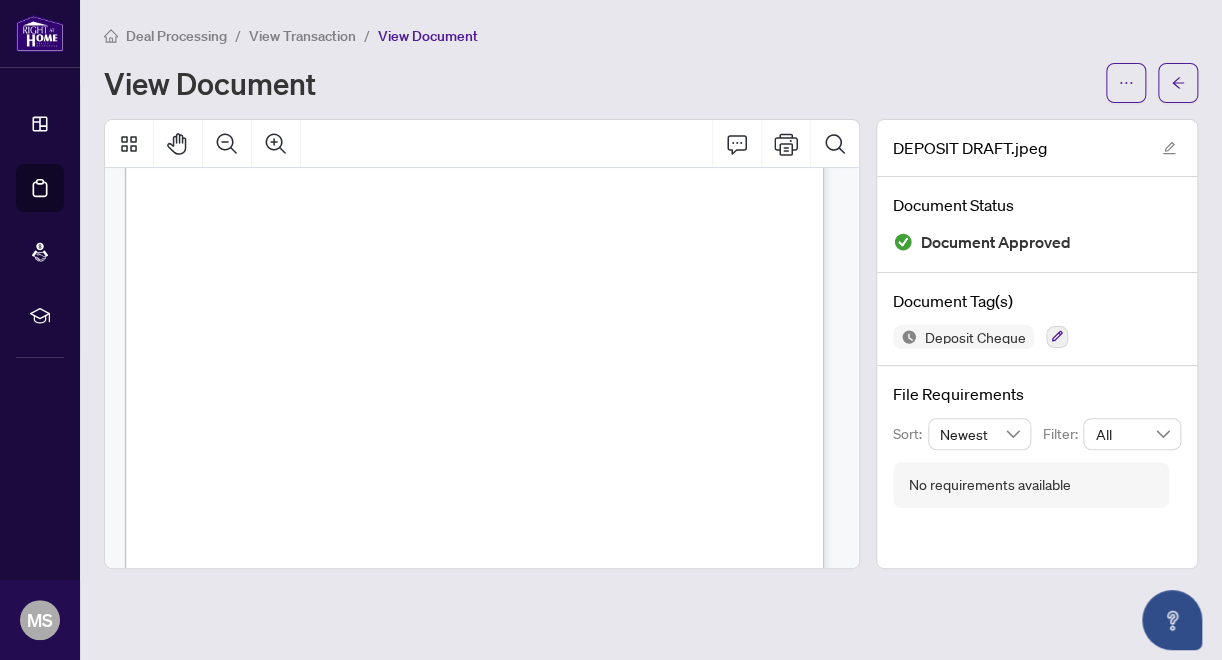 scroll, scrollTop: 200, scrollLeft: 0, axis: vertical 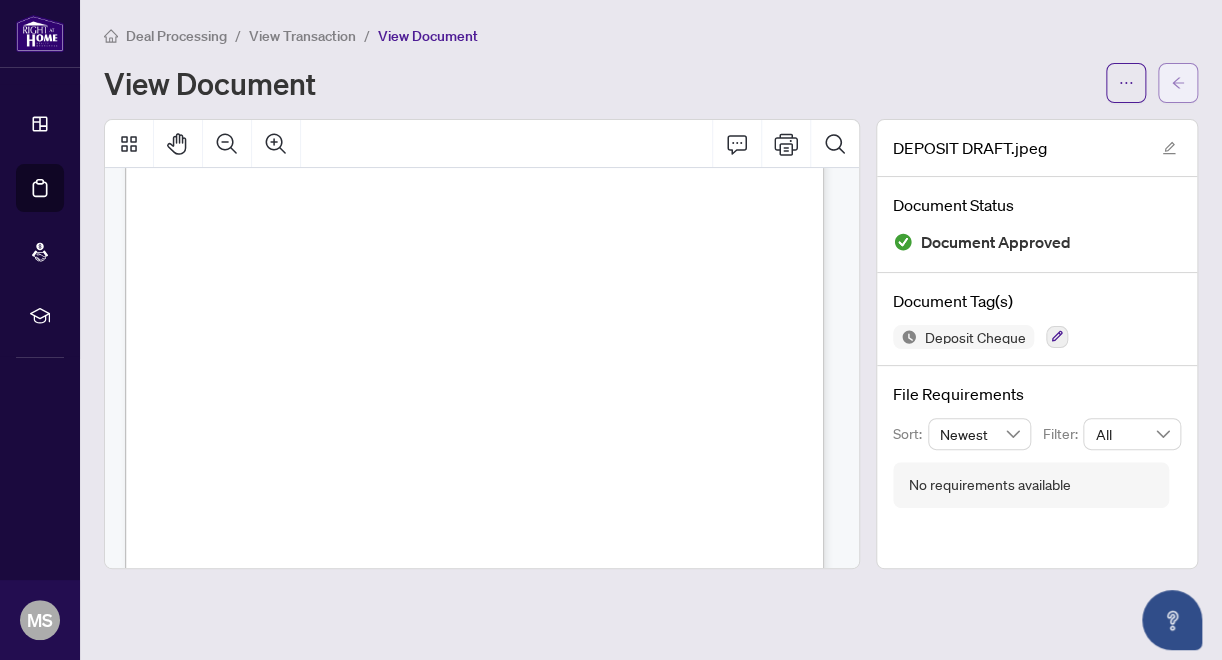 click 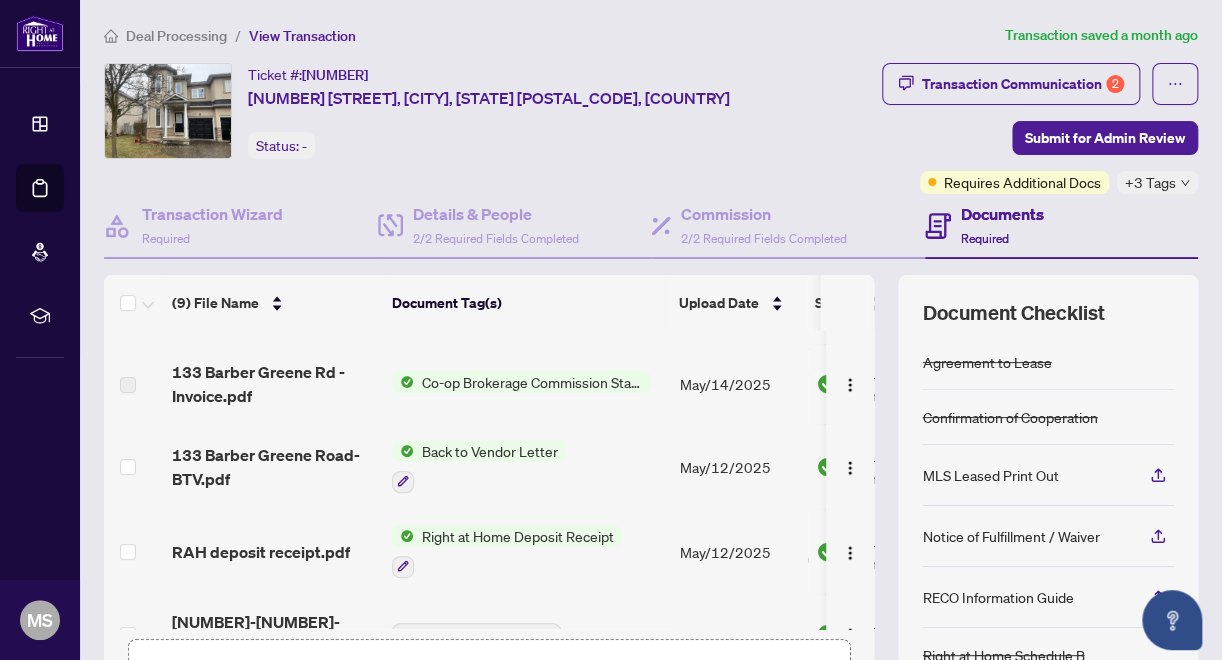 scroll, scrollTop: 0, scrollLeft: 0, axis: both 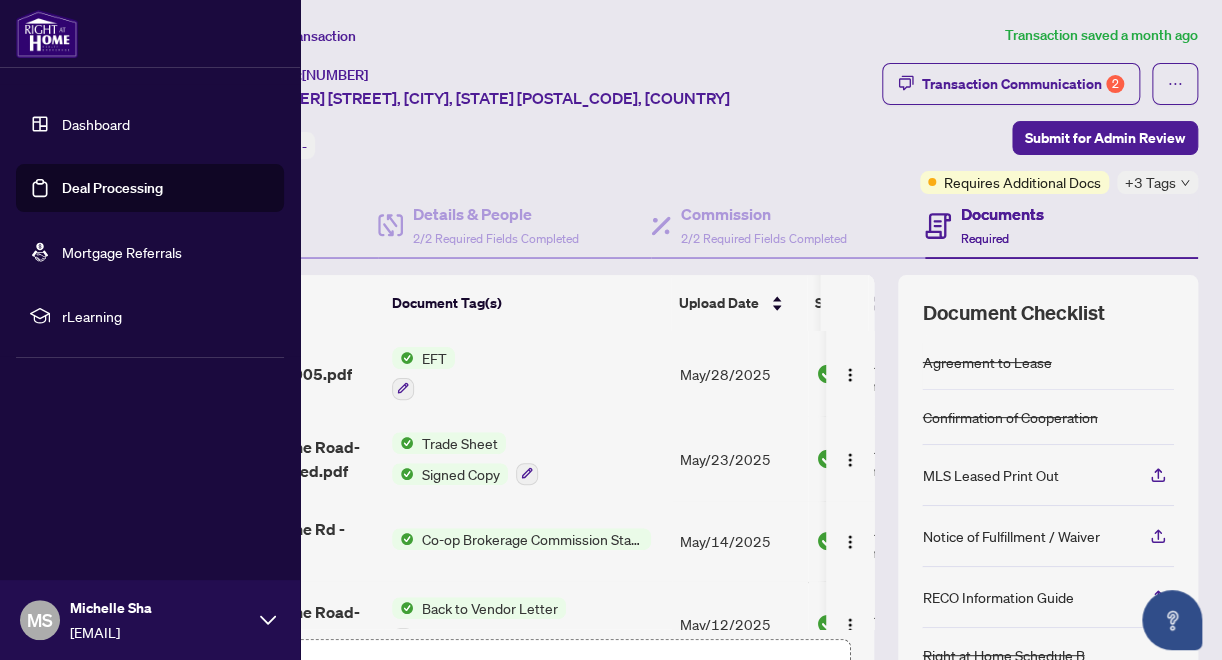 click on "Deal Processing" at bounding box center [112, 188] 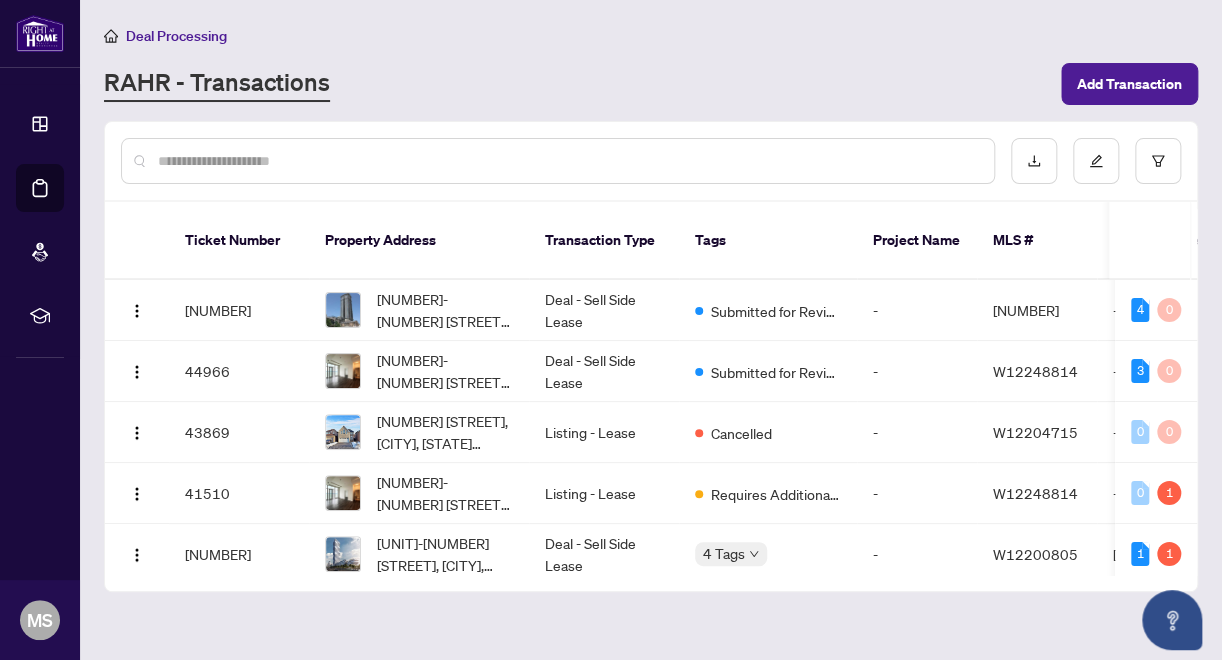 click on "Transaction Type" at bounding box center [604, 241] 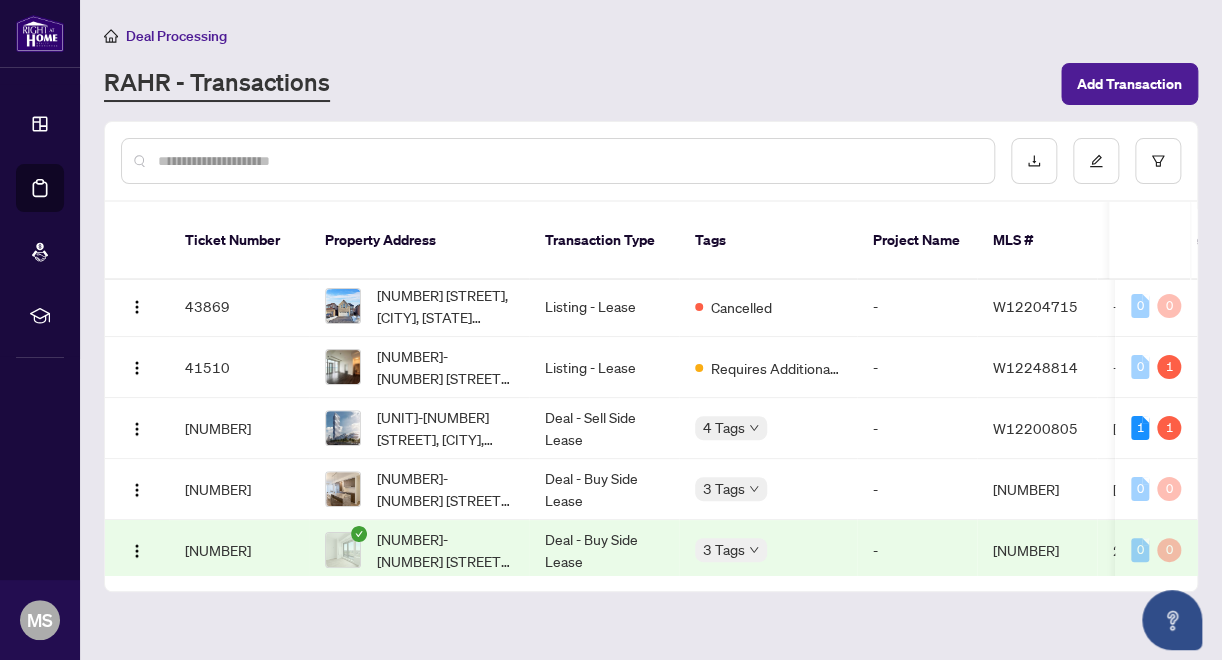 scroll, scrollTop: 0, scrollLeft: 0, axis: both 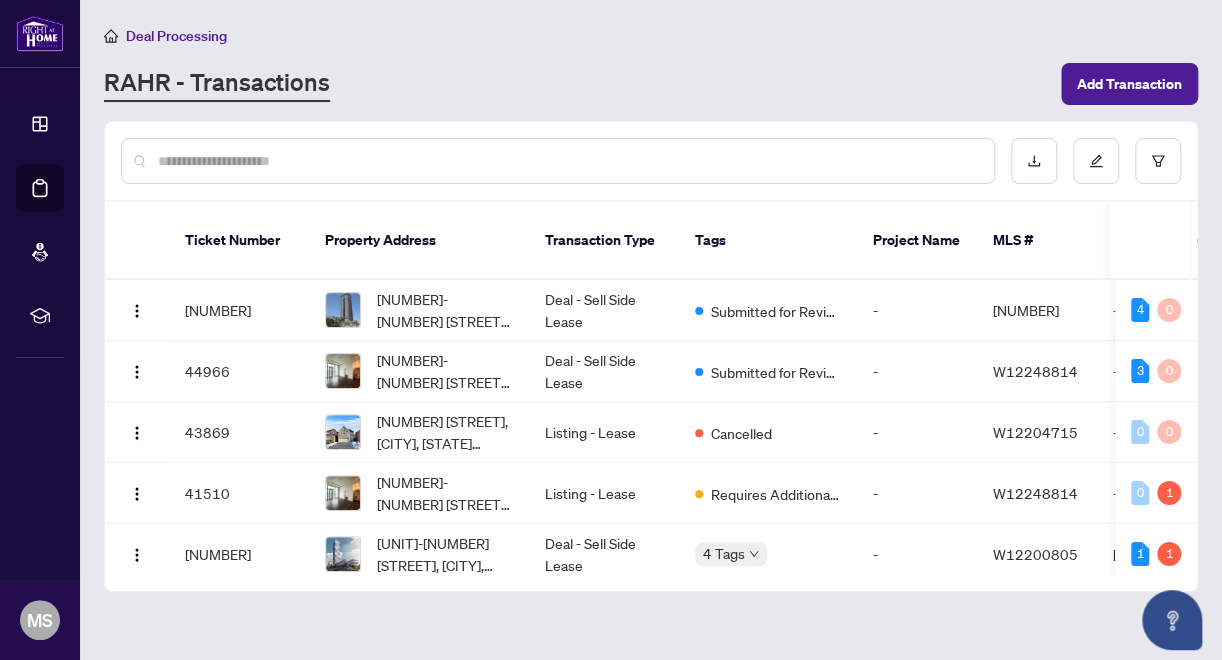 click at bounding box center (558, 161) 